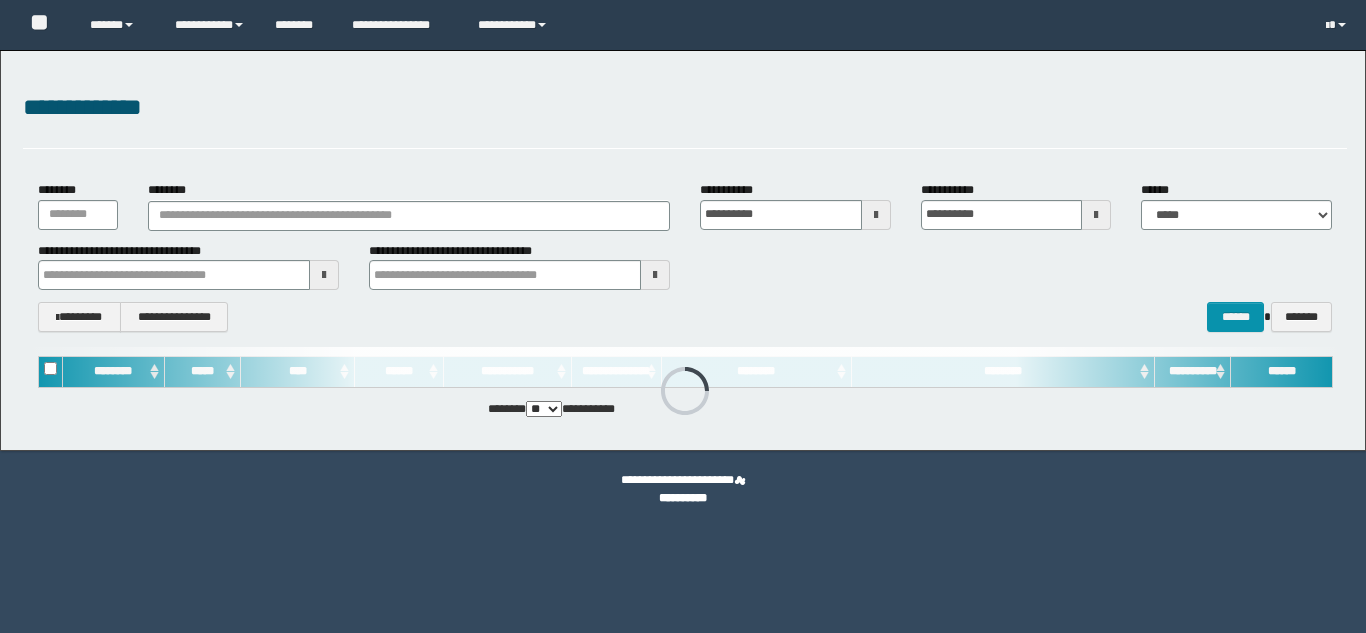 scroll, scrollTop: 0, scrollLeft: 0, axis: both 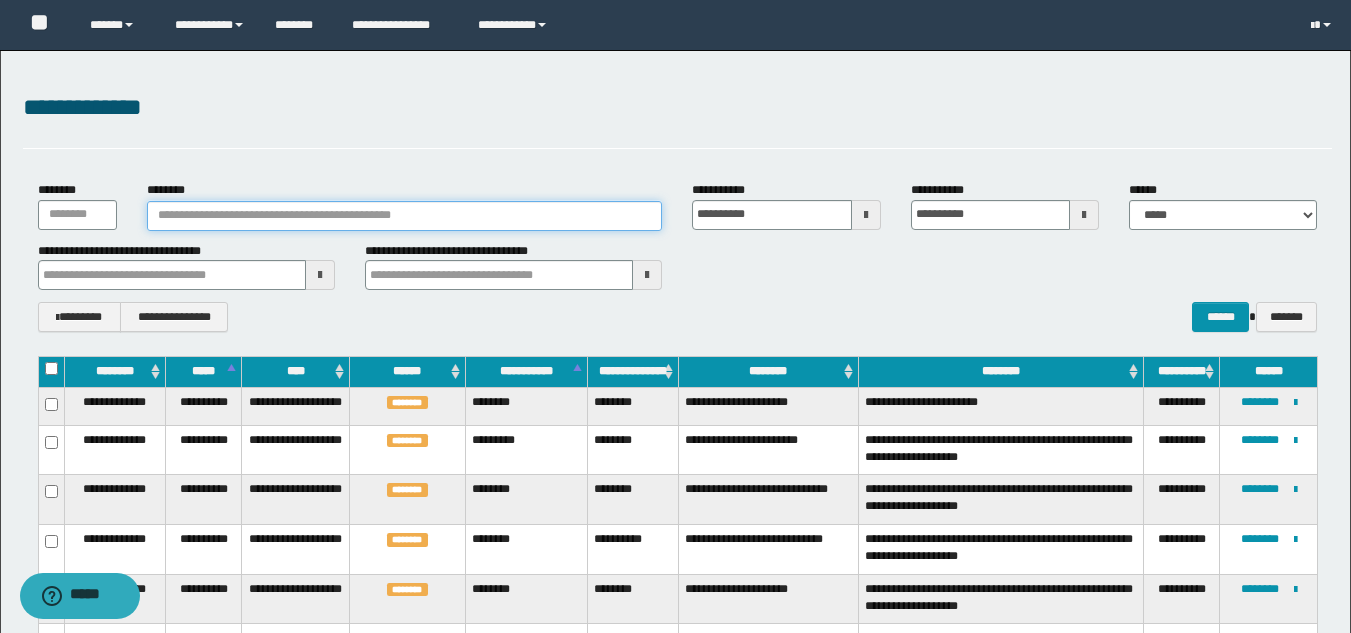 click on "********" at bounding box center (405, 216) 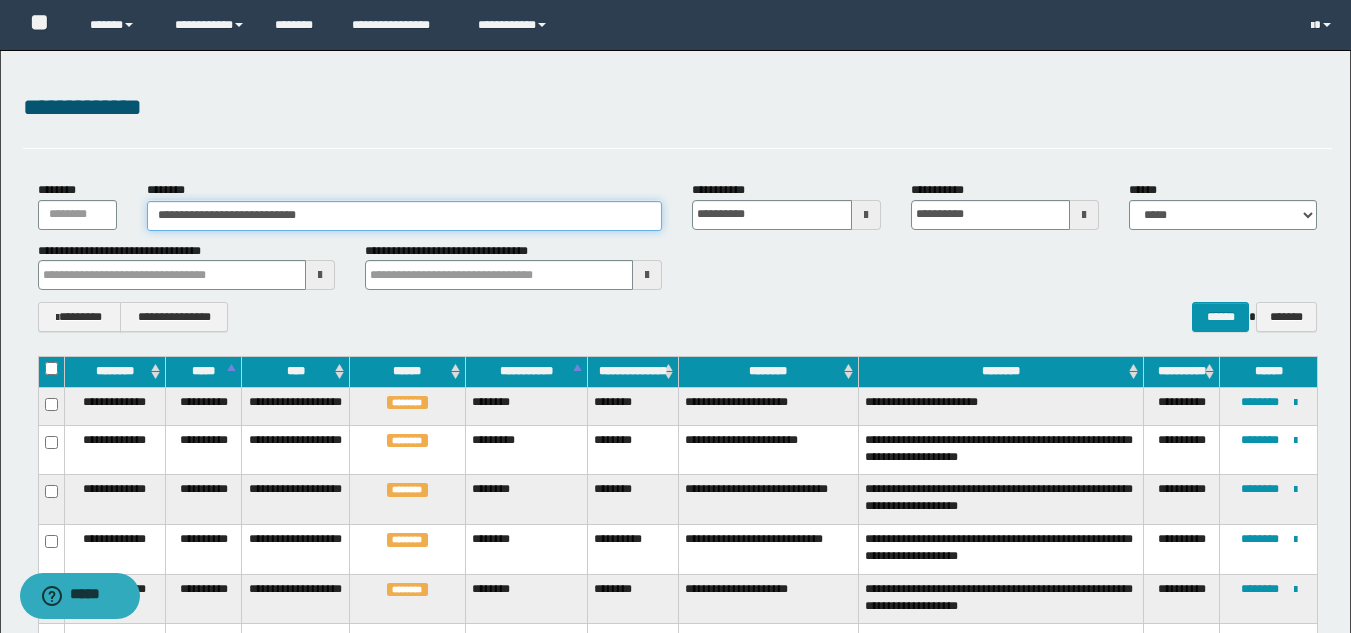 type on "**********" 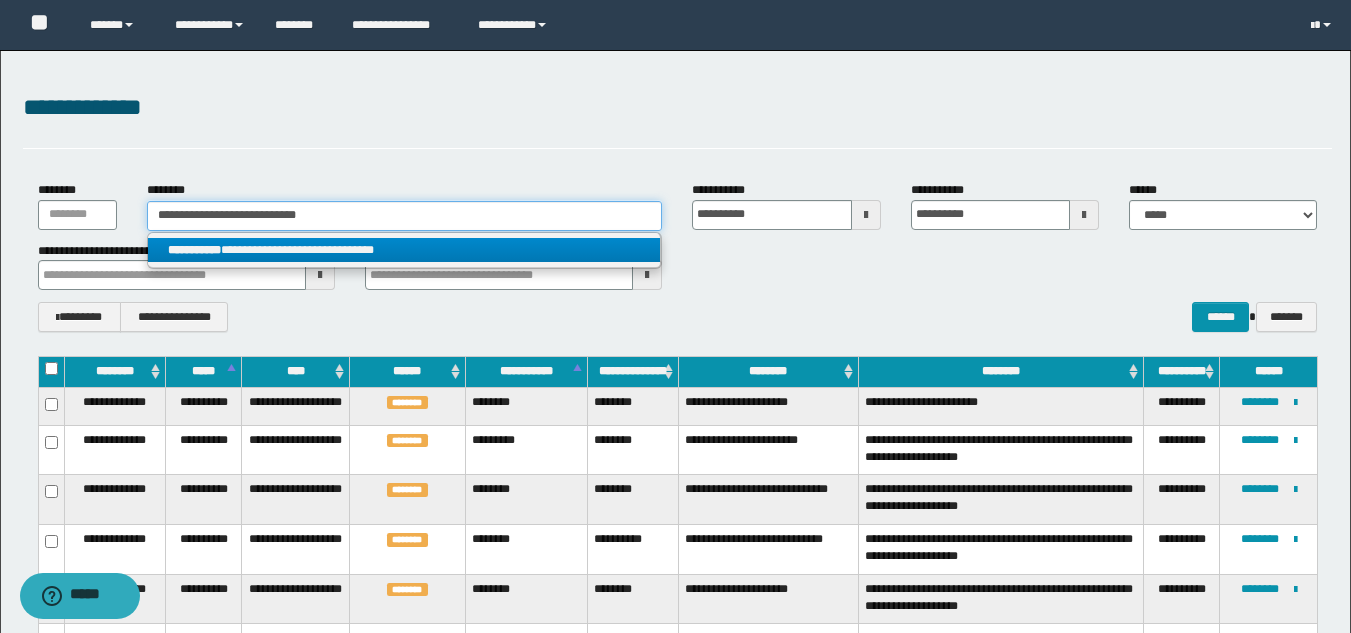 type on "**********" 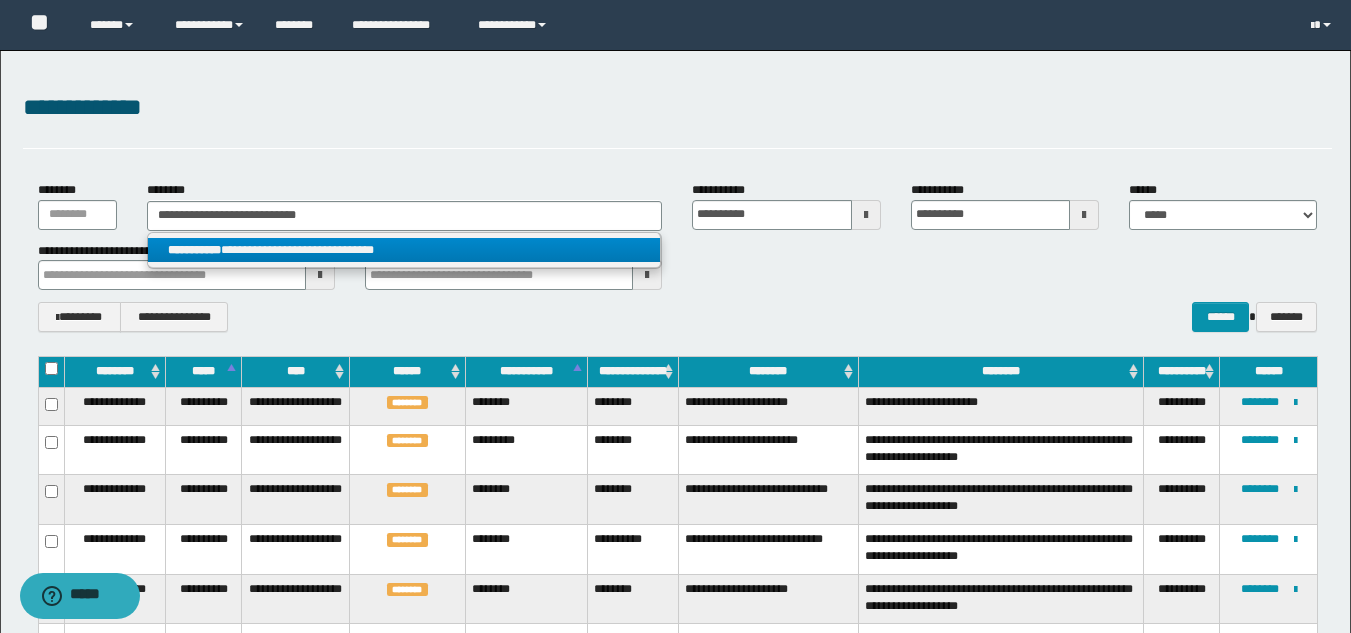 click on "**********" at bounding box center [404, 250] 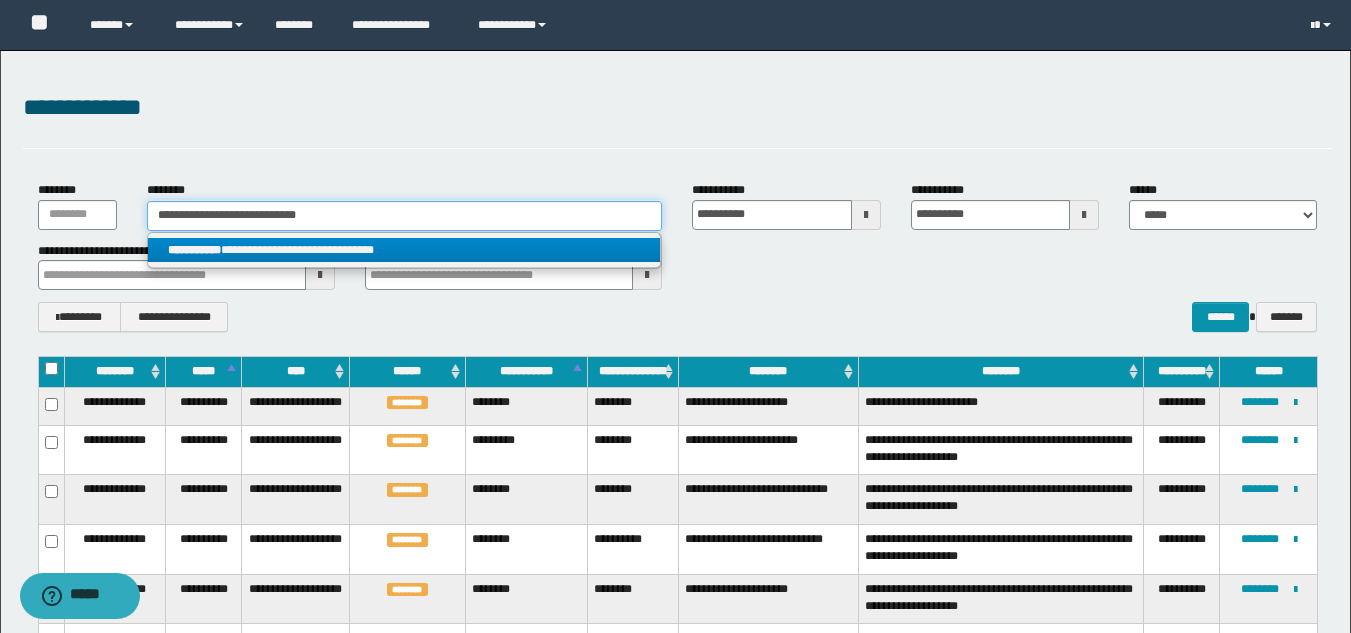 type 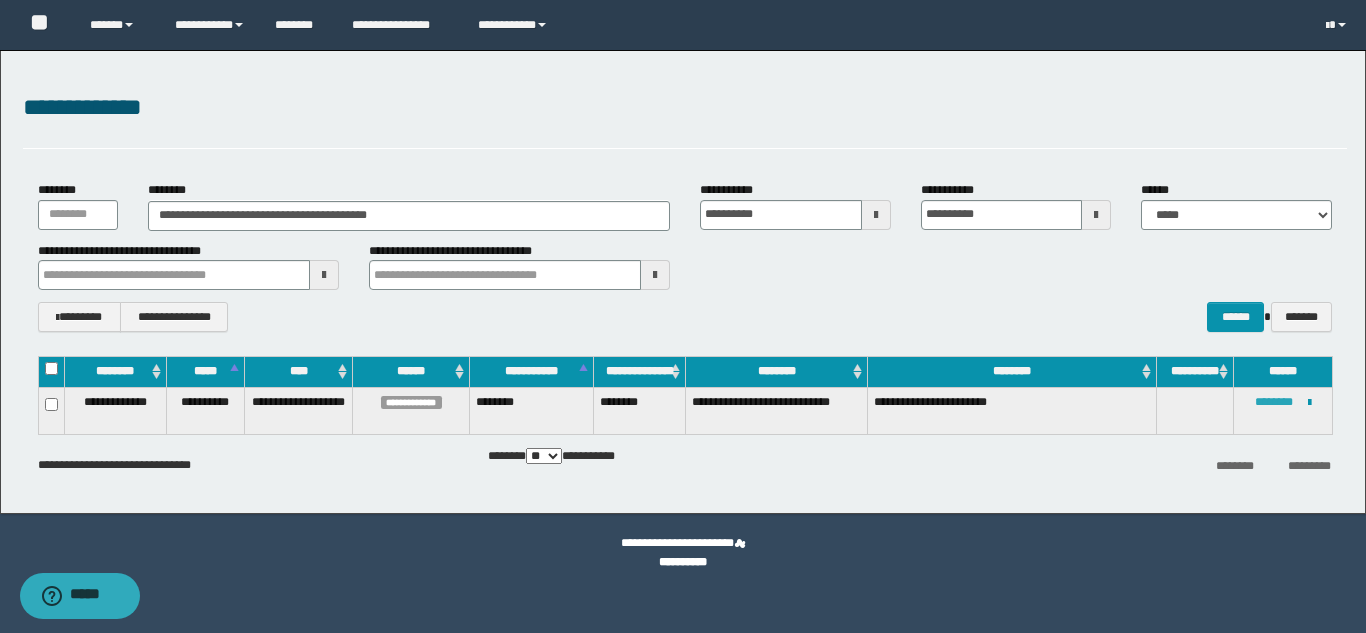 click on "********" at bounding box center (1274, 402) 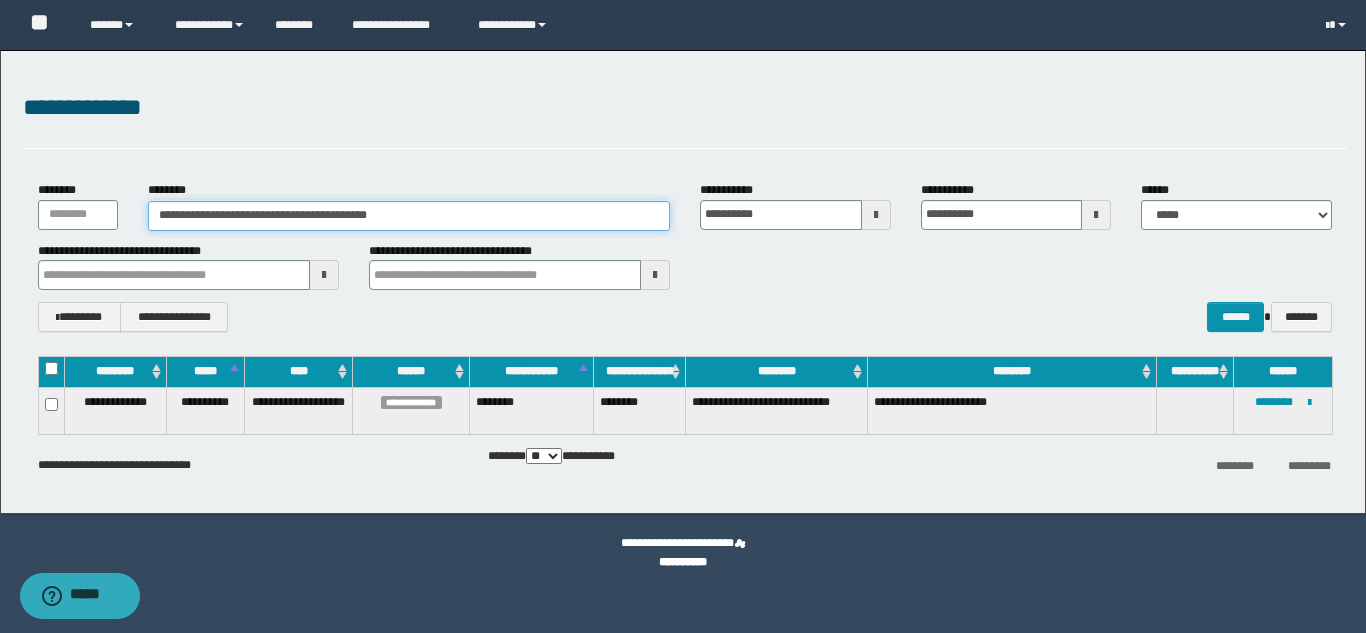 drag, startPoint x: 456, startPoint y: 216, endPoint x: 48, endPoint y: 189, distance: 408.8924 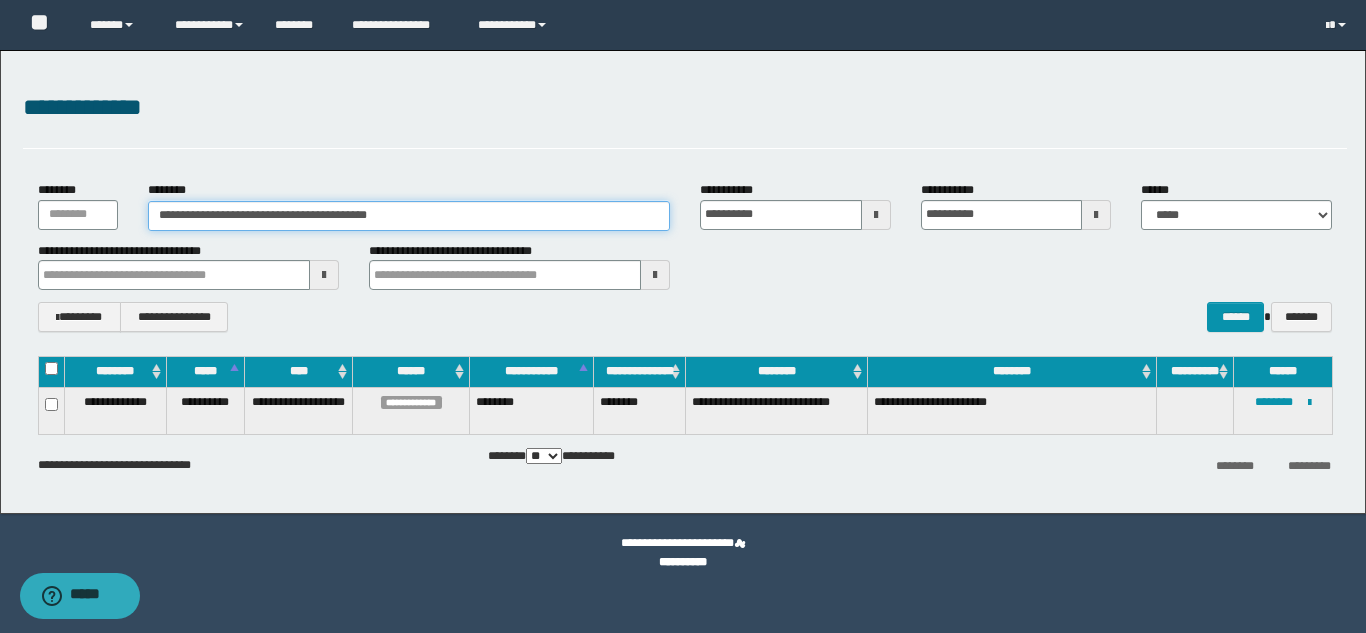 paste 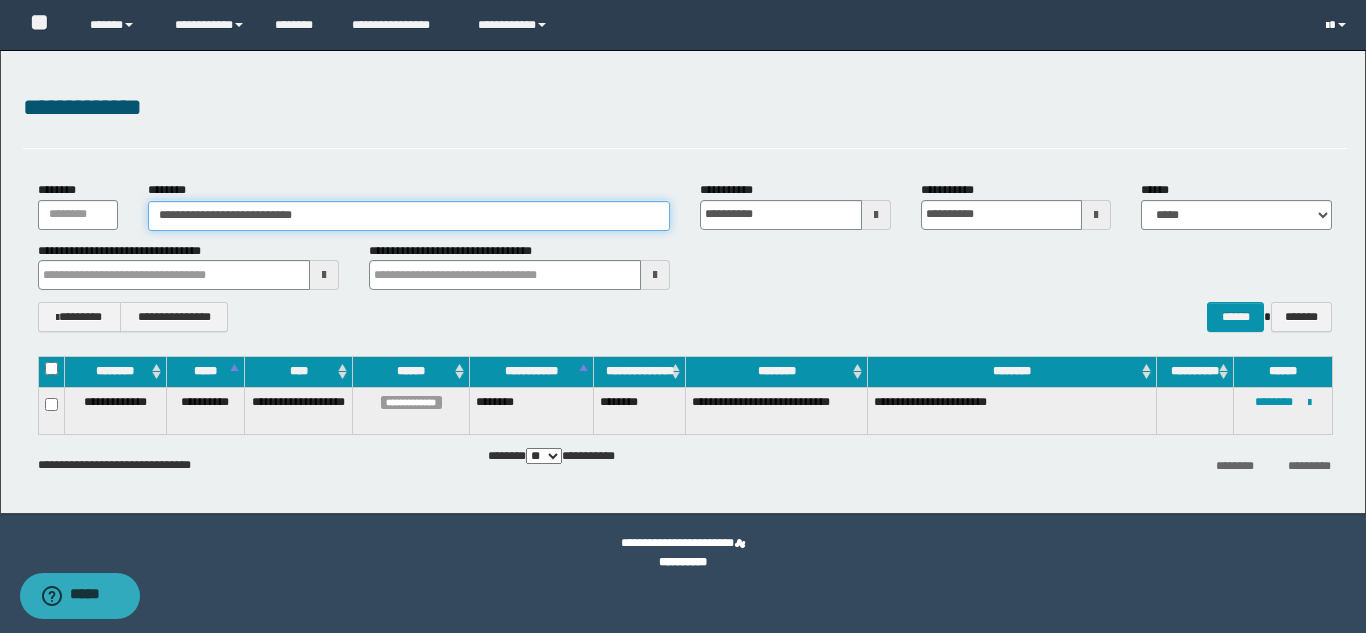 type on "**********" 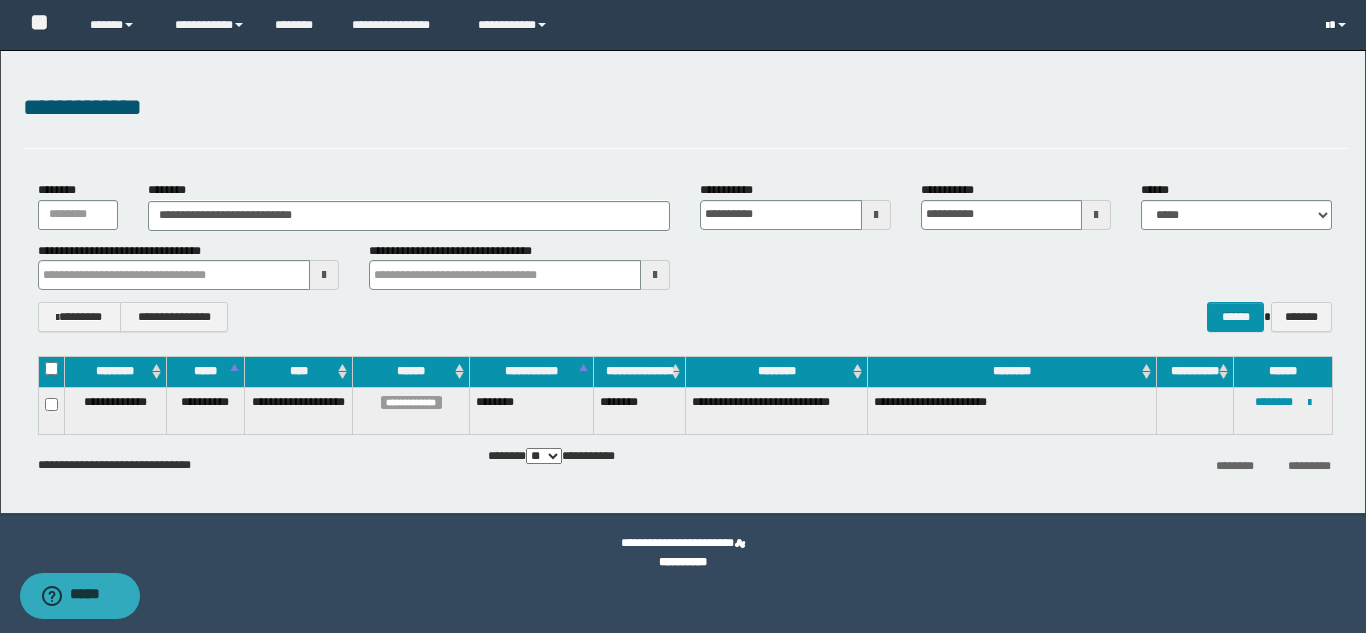 click at bounding box center (1338, 25) 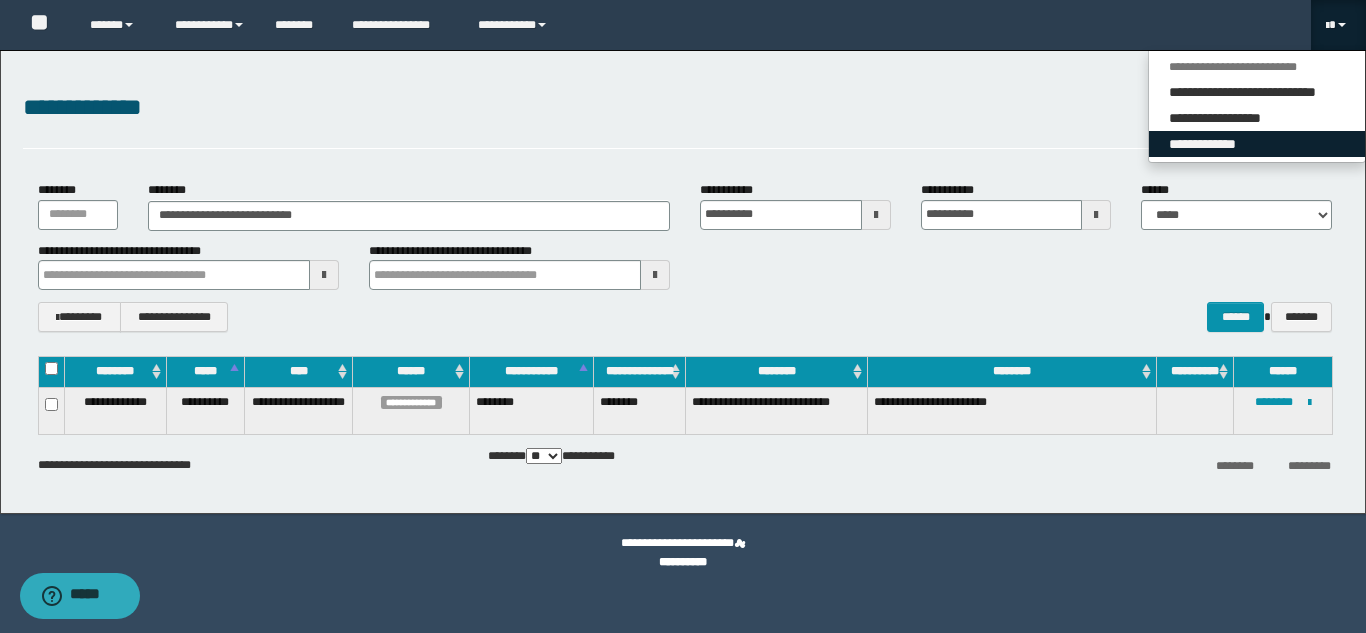 click on "**********" at bounding box center [1257, 144] 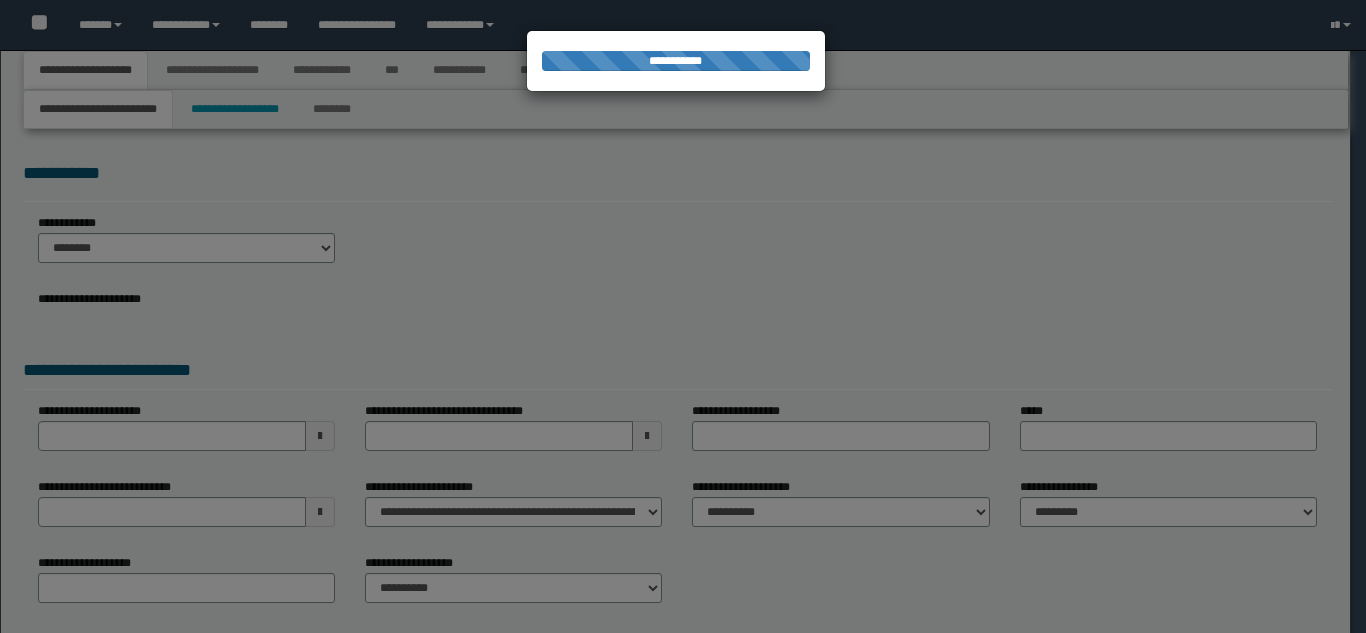scroll, scrollTop: 0, scrollLeft: 0, axis: both 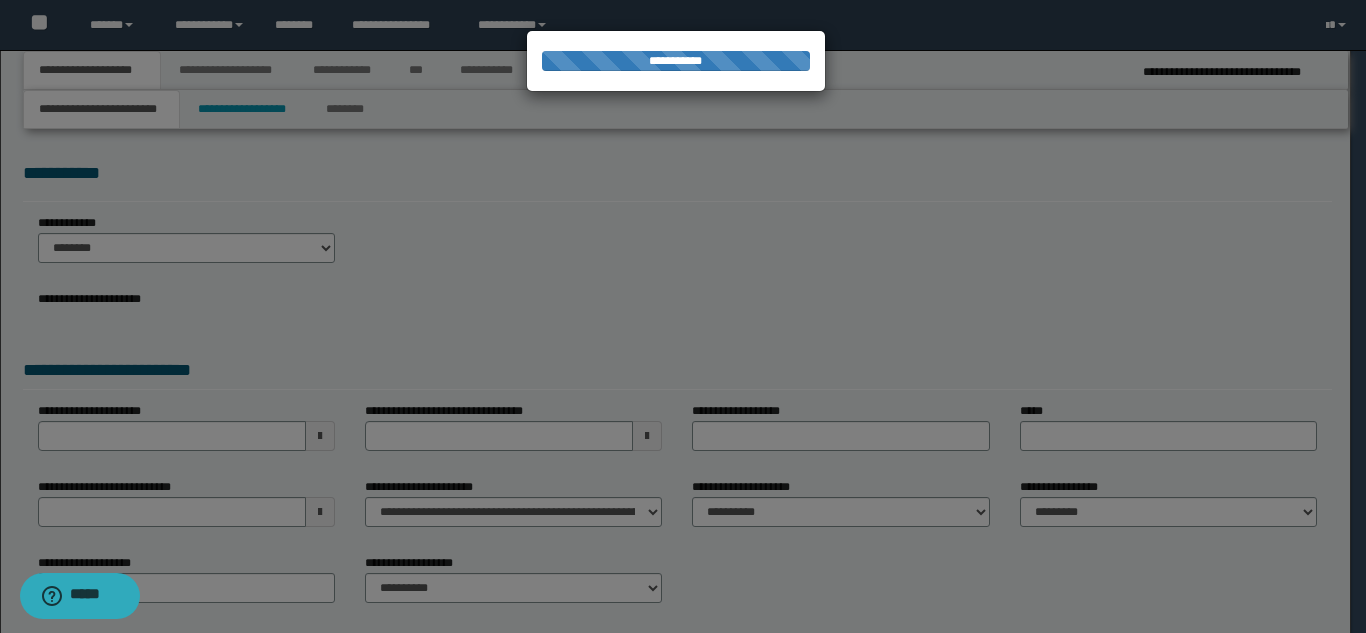 select on "*" 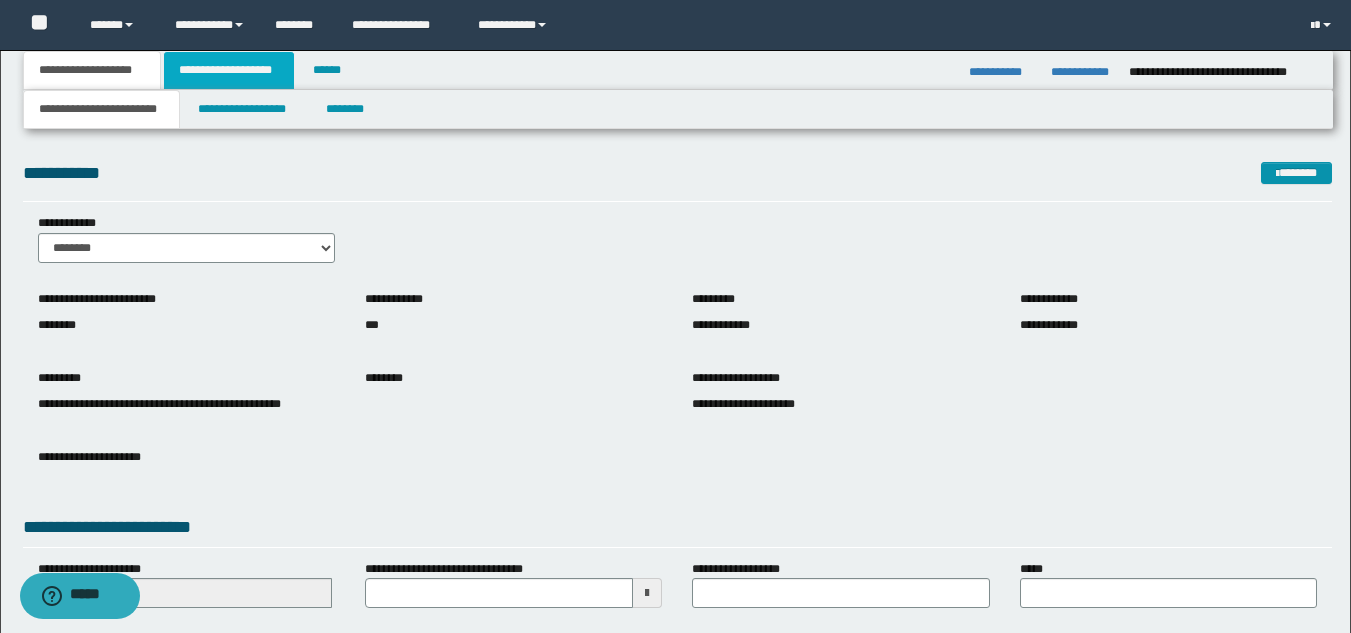 click on "**********" at bounding box center (229, 70) 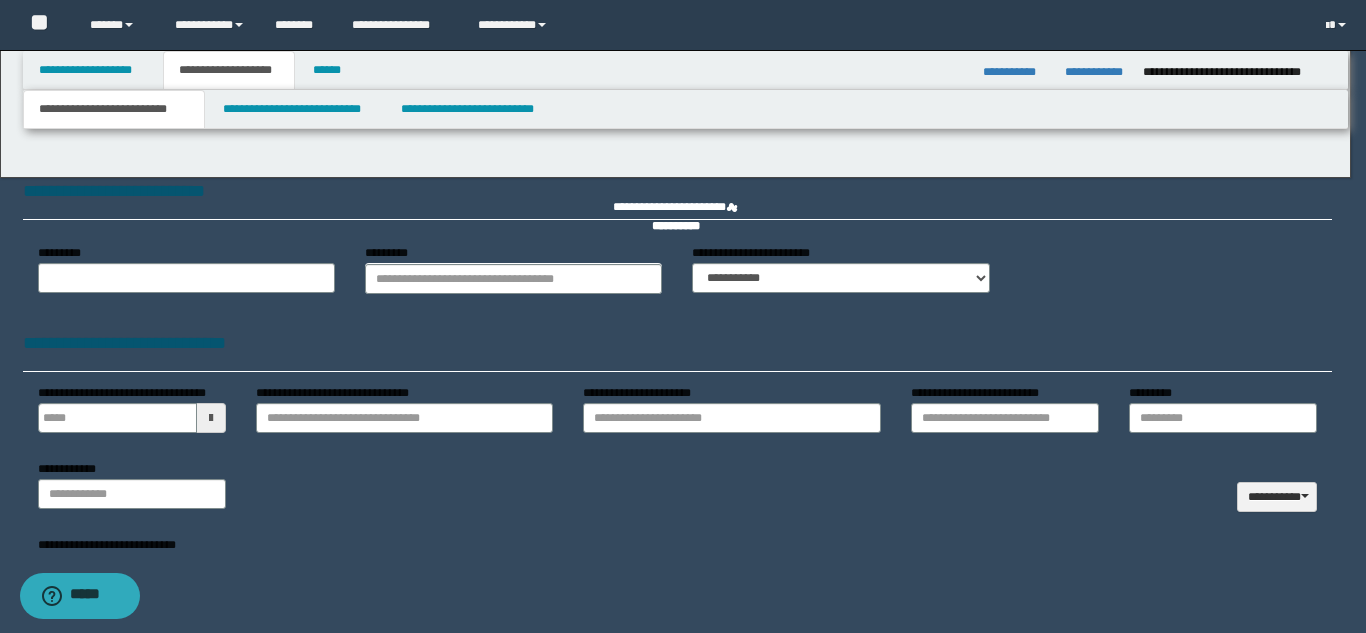 type 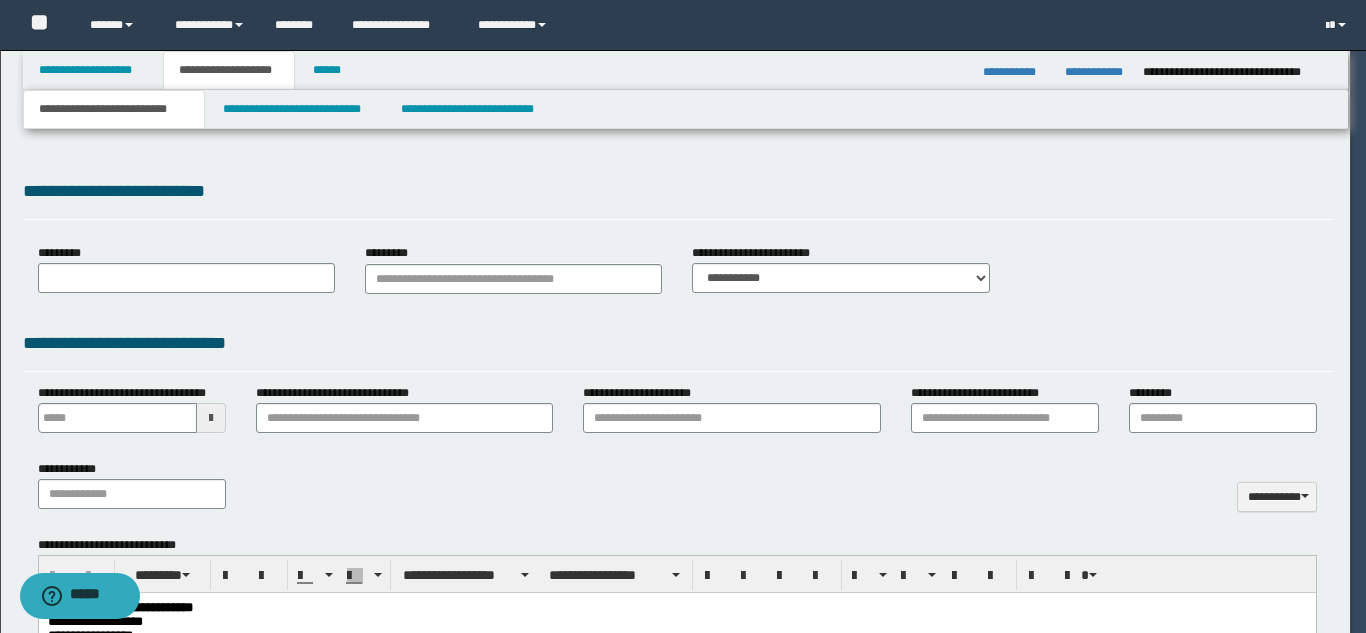 scroll, scrollTop: 0, scrollLeft: 0, axis: both 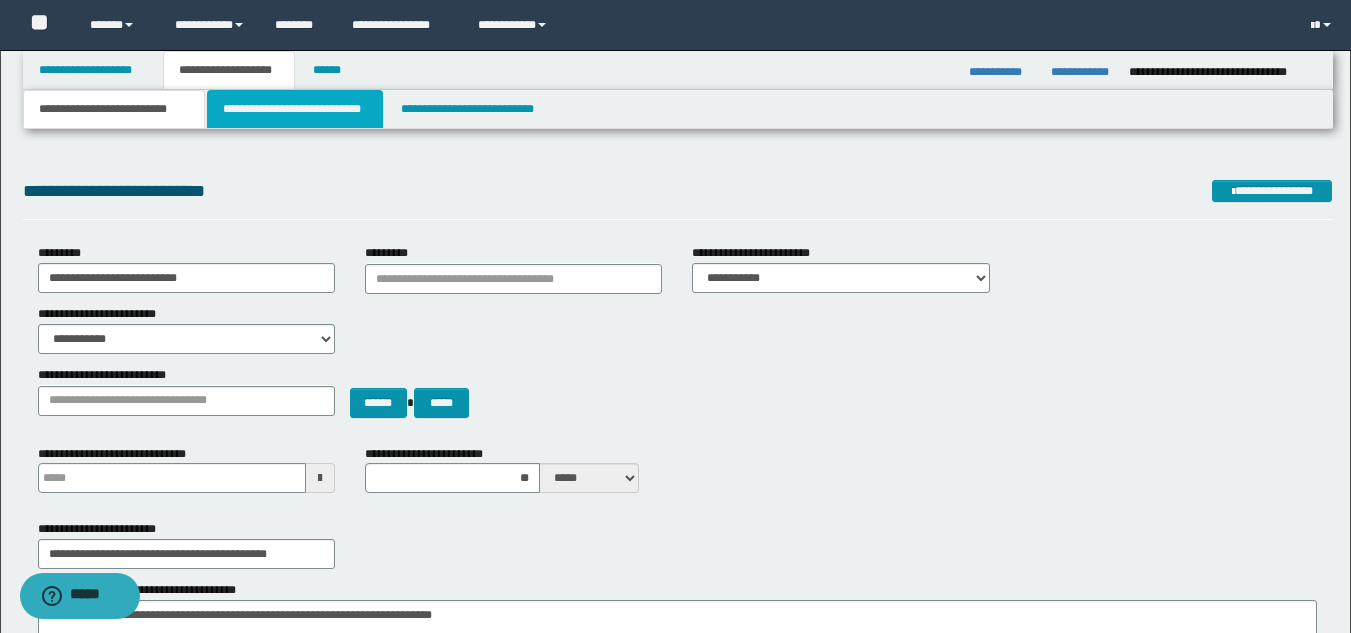 click on "**********" at bounding box center (295, 109) 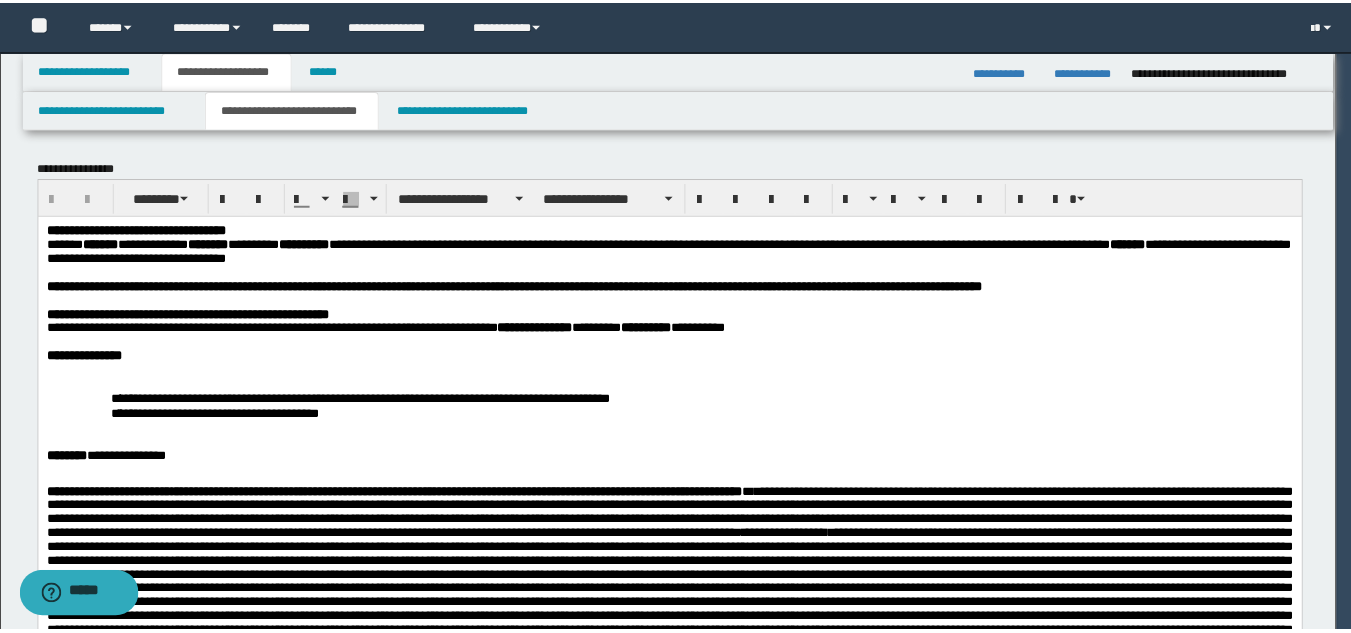 scroll, scrollTop: 0, scrollLeft: 0, axis: both 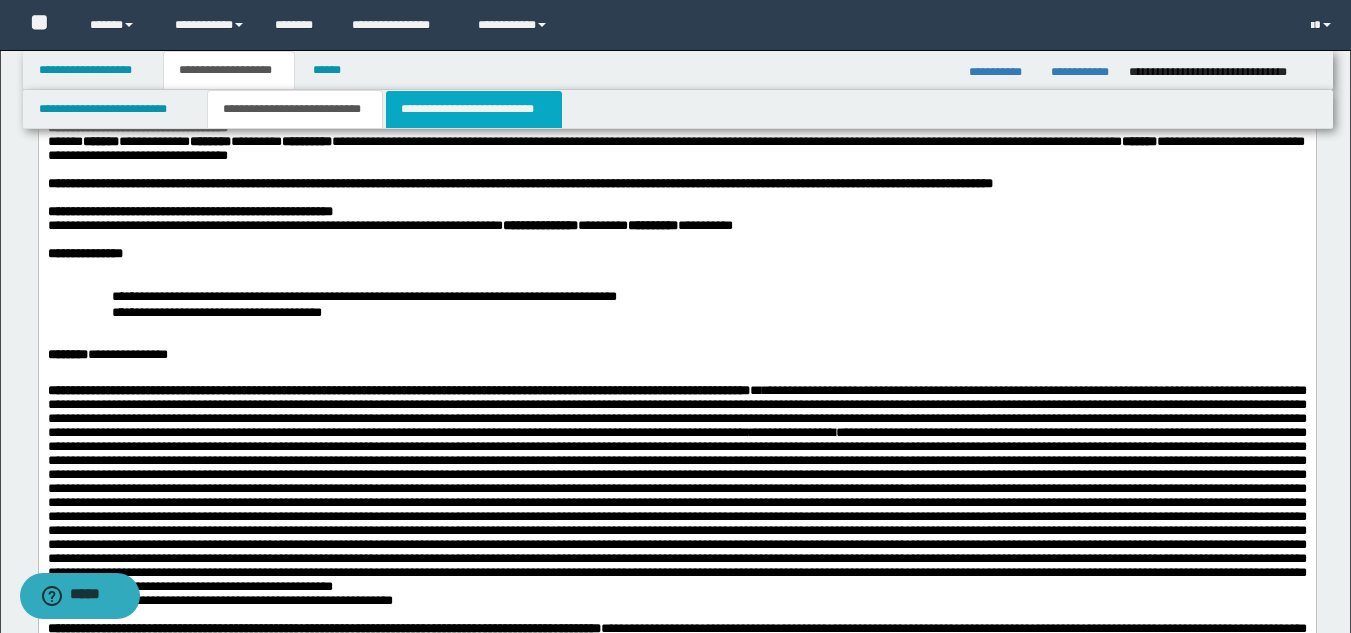 click on "**********" at bounding box center (474, 109) 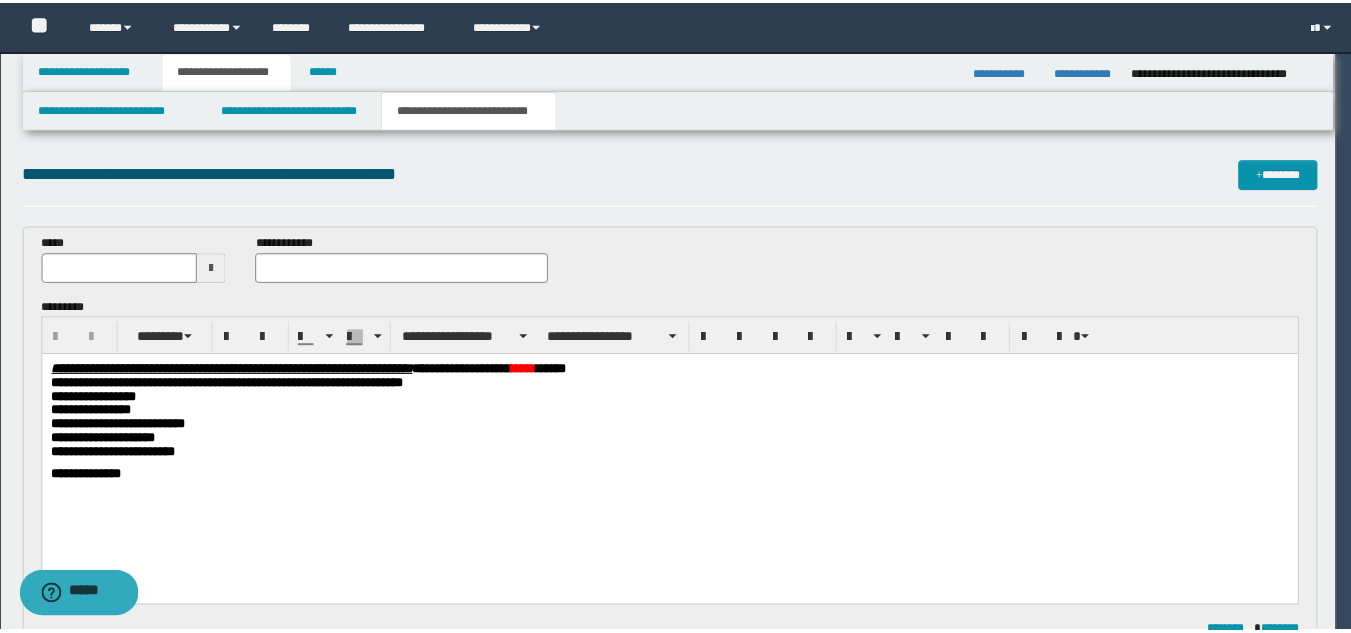 scroll, scrollTop: 0, scrollLeft: 0, axis: both 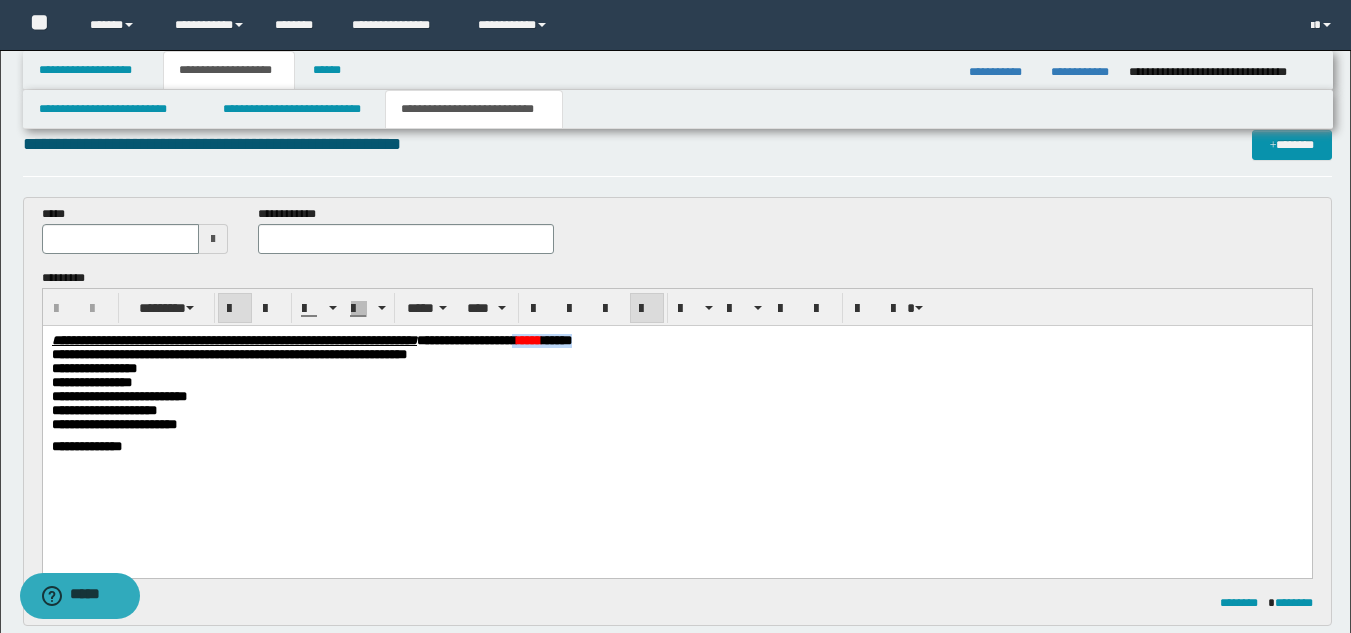 drag, startPoint x: 740, startPoint y: 342, endPoint x: 875, endPoint y: 344, distance: 135.01482 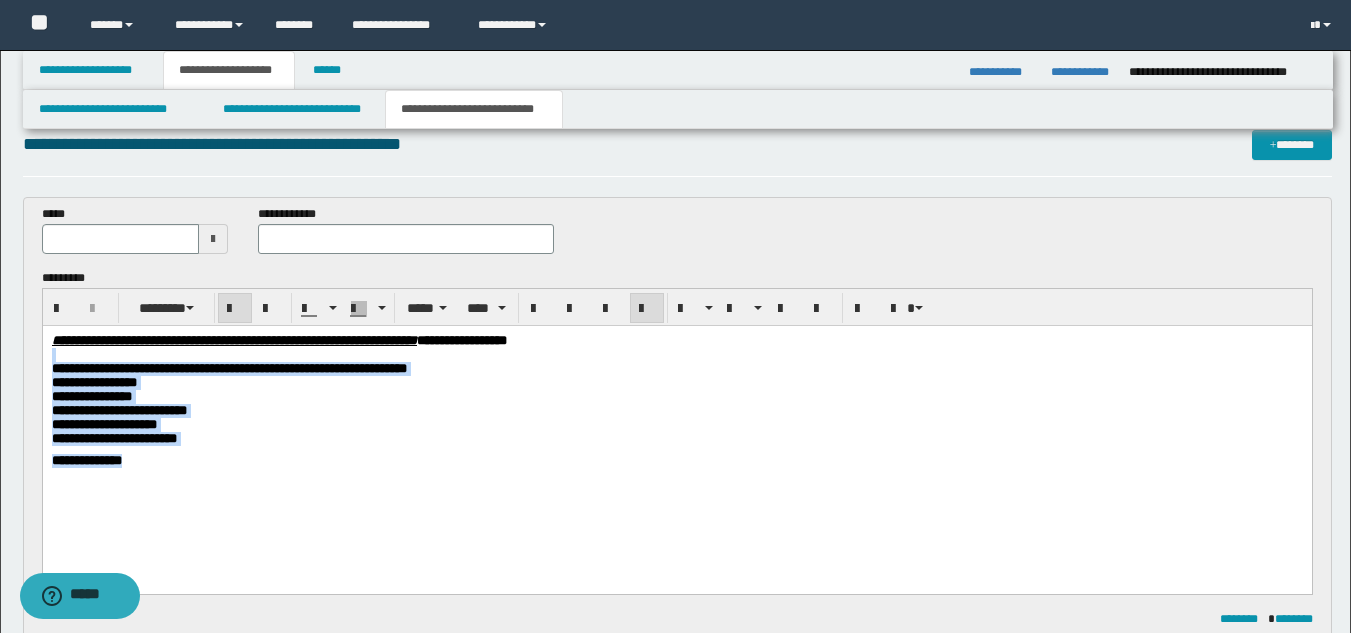 drag, startPoint x: 54, startPoint y: 355, endPoint x: 259, endPoint y: 492, distance: 246.56439 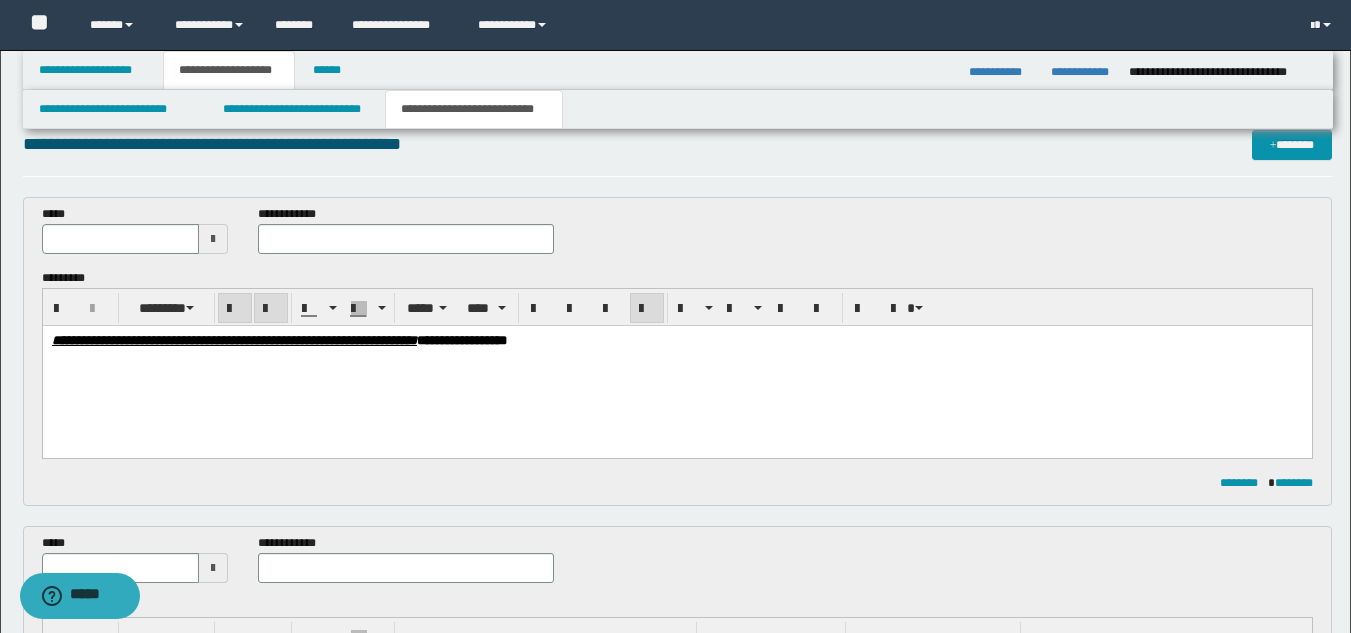 click on "**********" at bounding box center [676, 366] 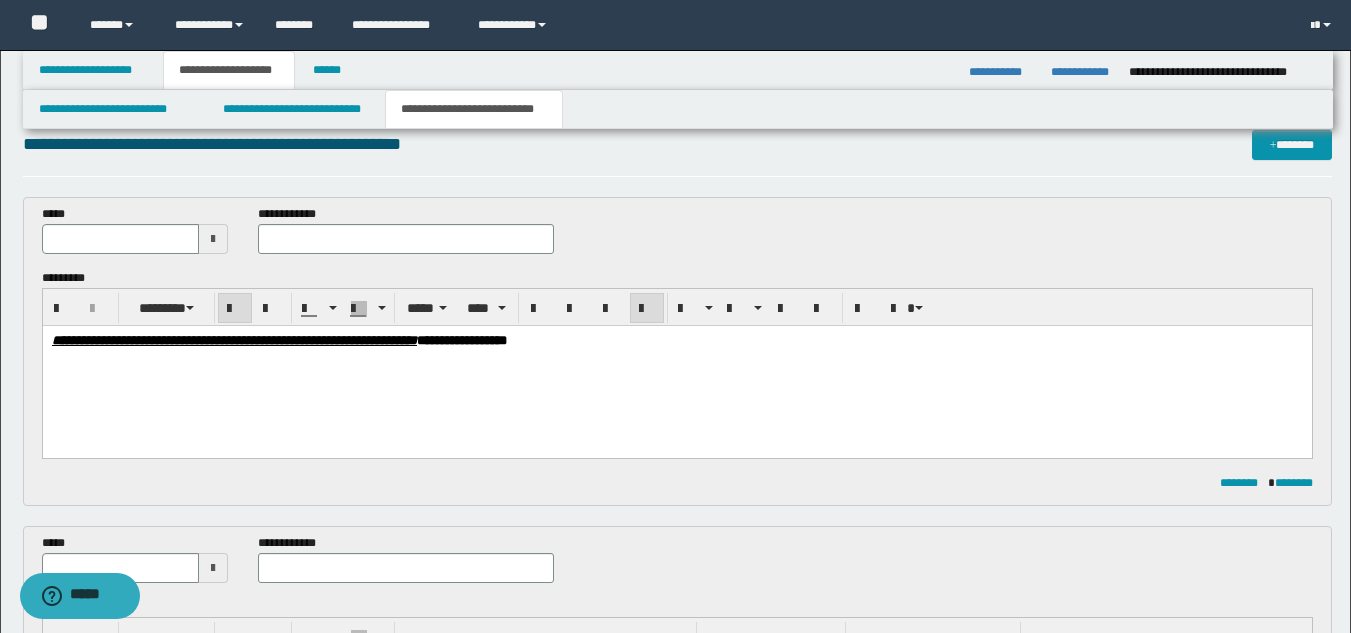click on "**********" at bounding box center [676, 341] 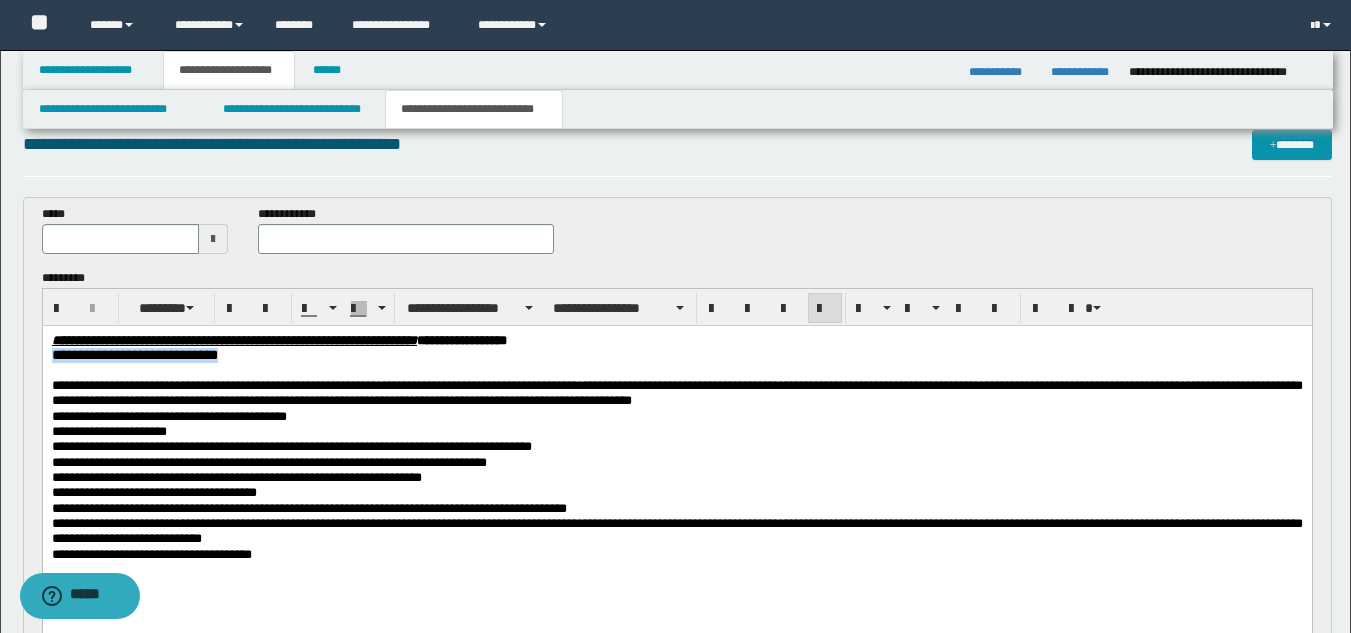 drag, startPoint x: 50, startPoint y: 355, endPoint x: 52, endPoint y: 379, distance: 24.083189 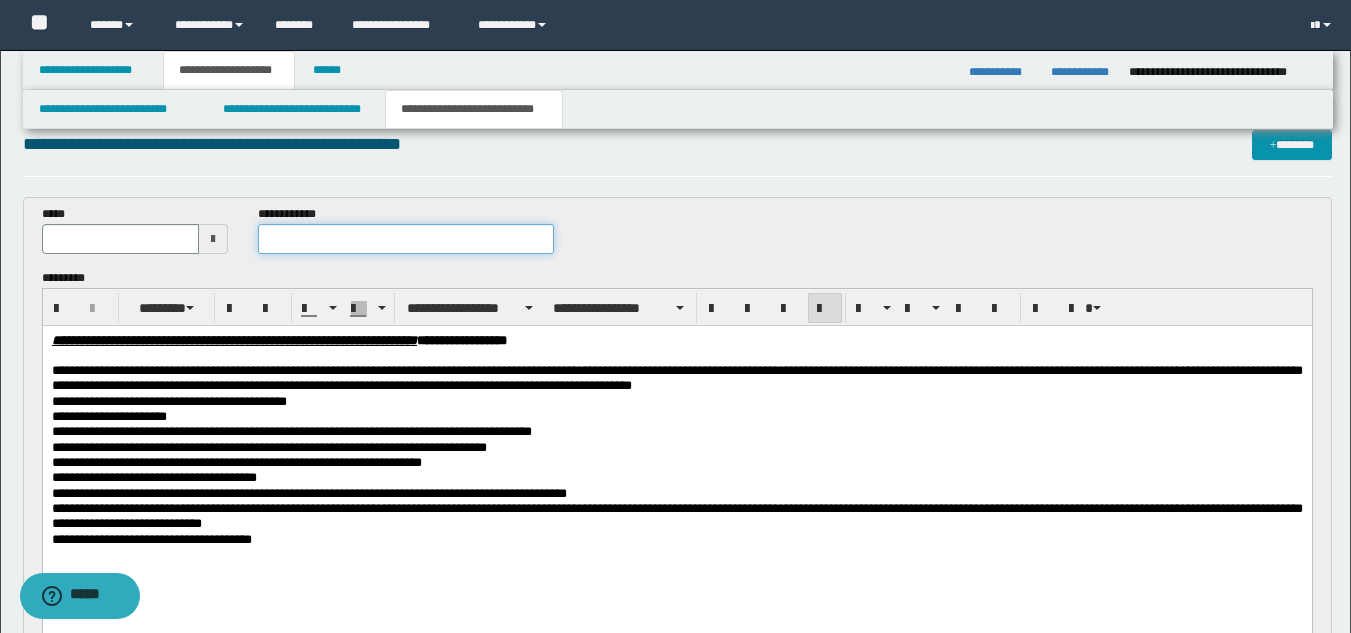 click at bounding box center [405, 239] 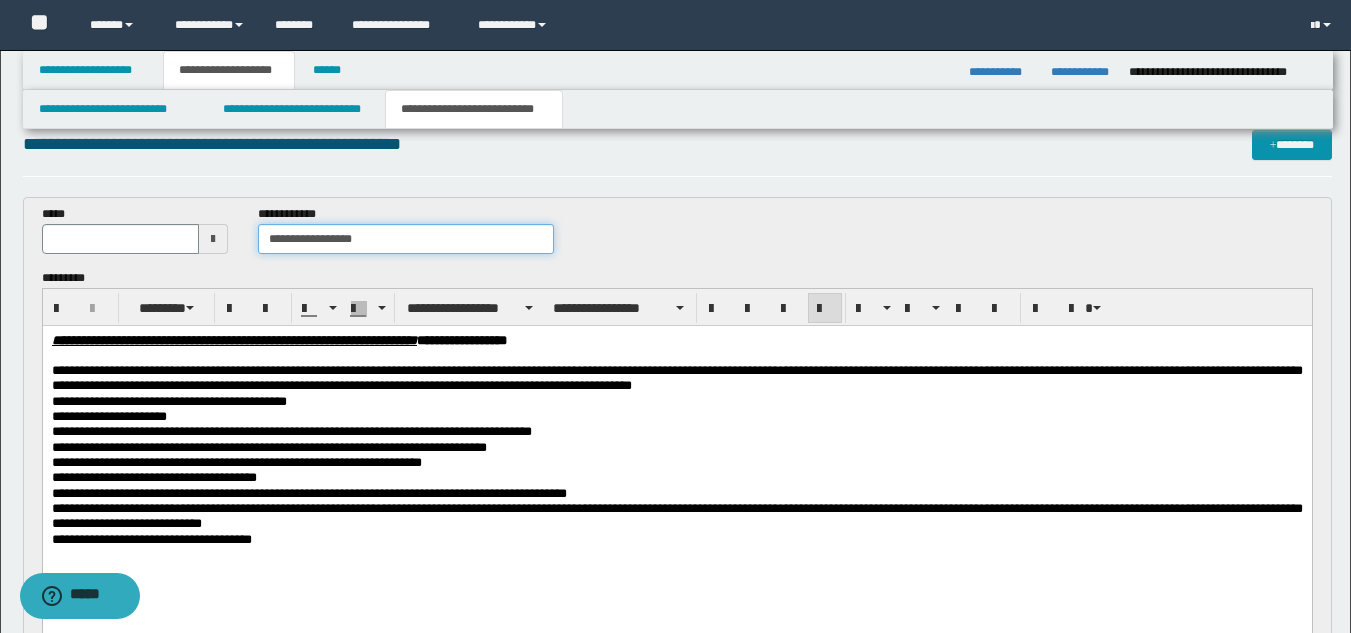 click on "**********" at bounding box center [405, 239] 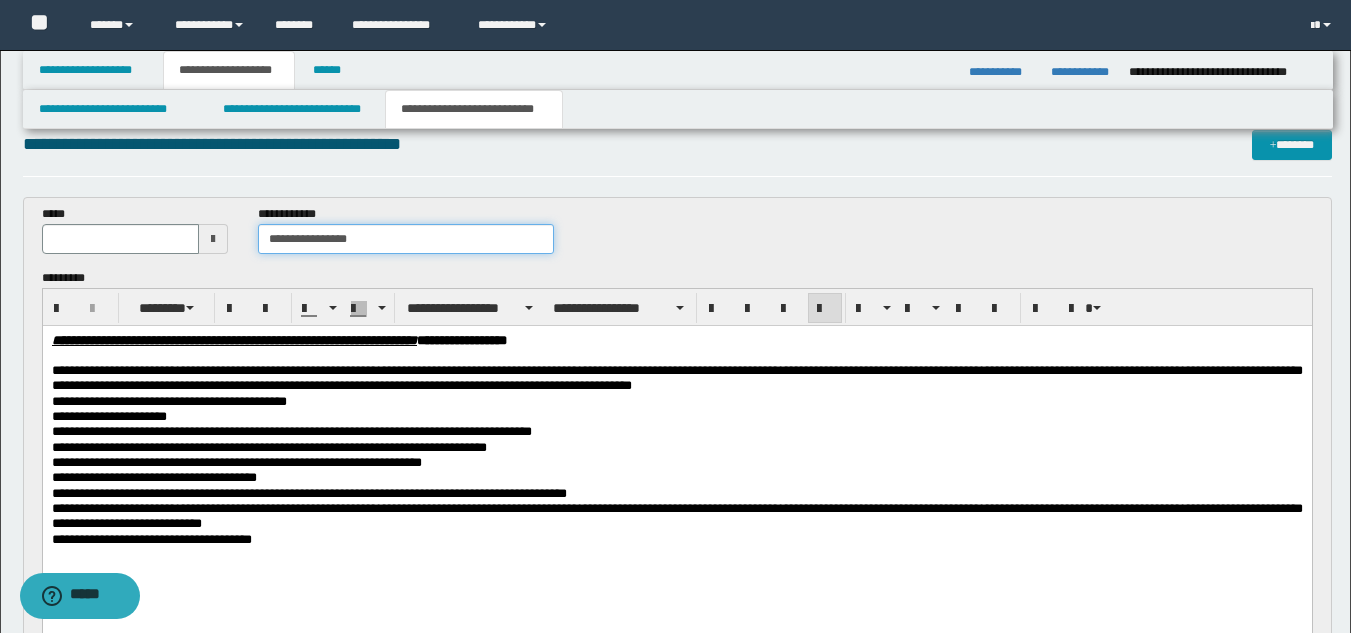 type on "**********" 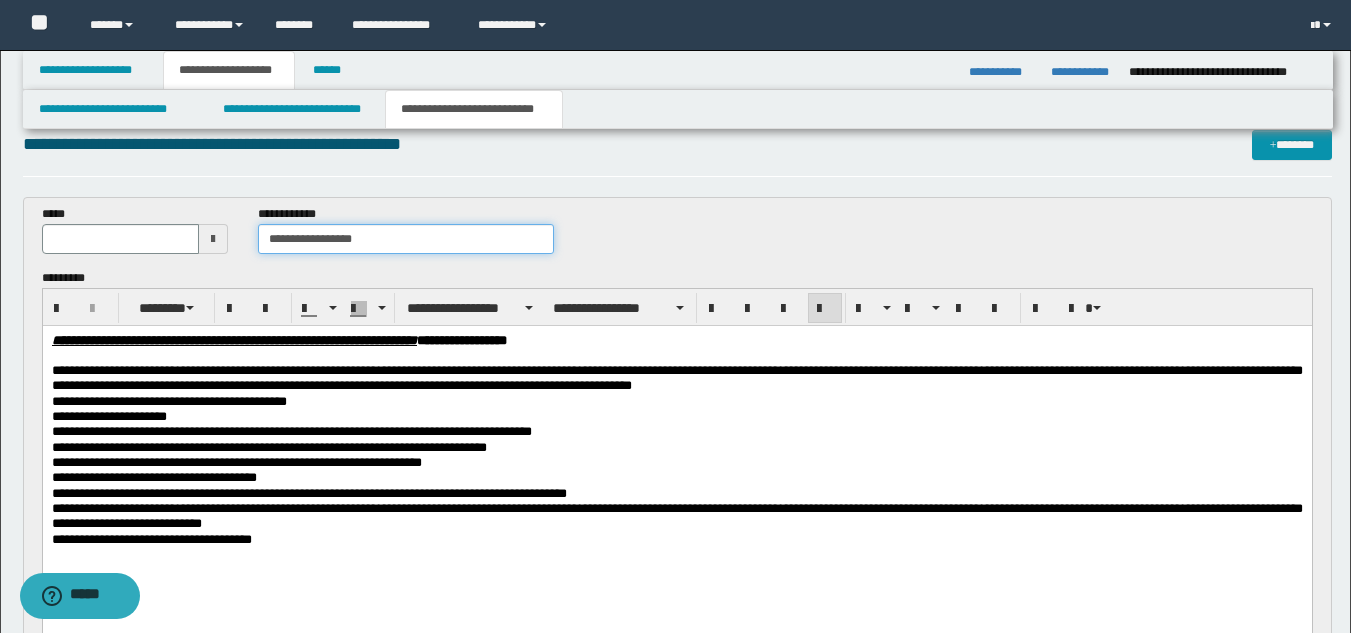 type 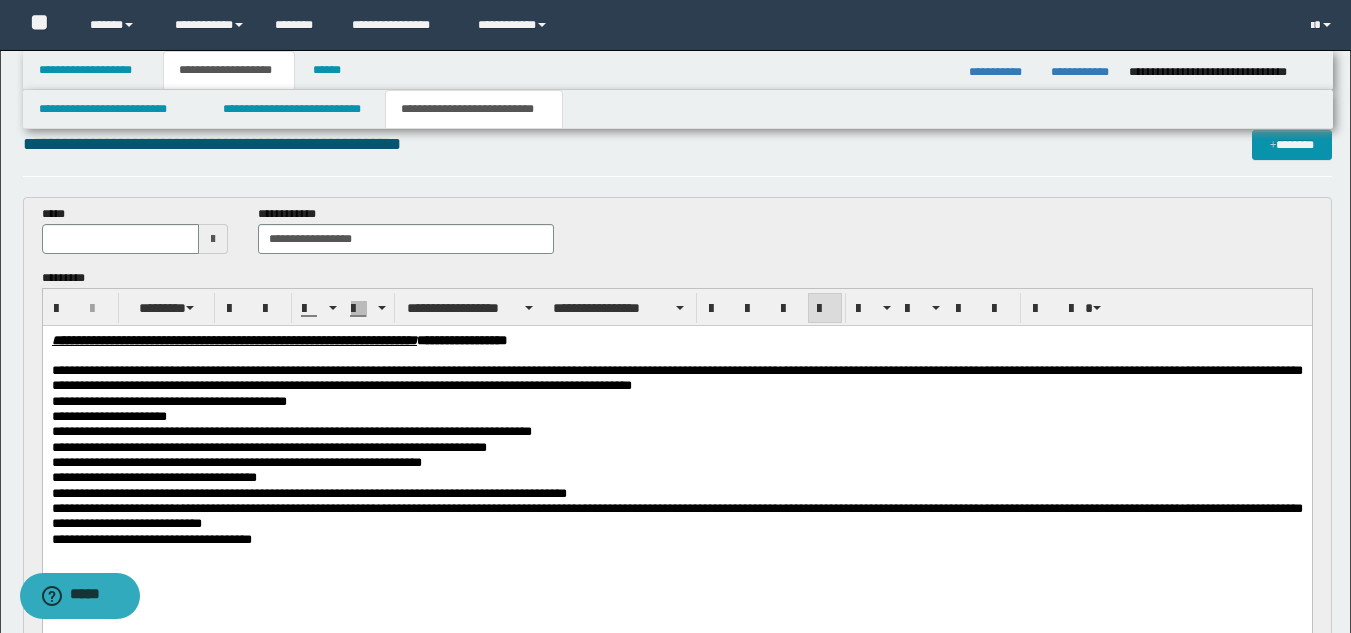 click at bounding box center [213, 239] 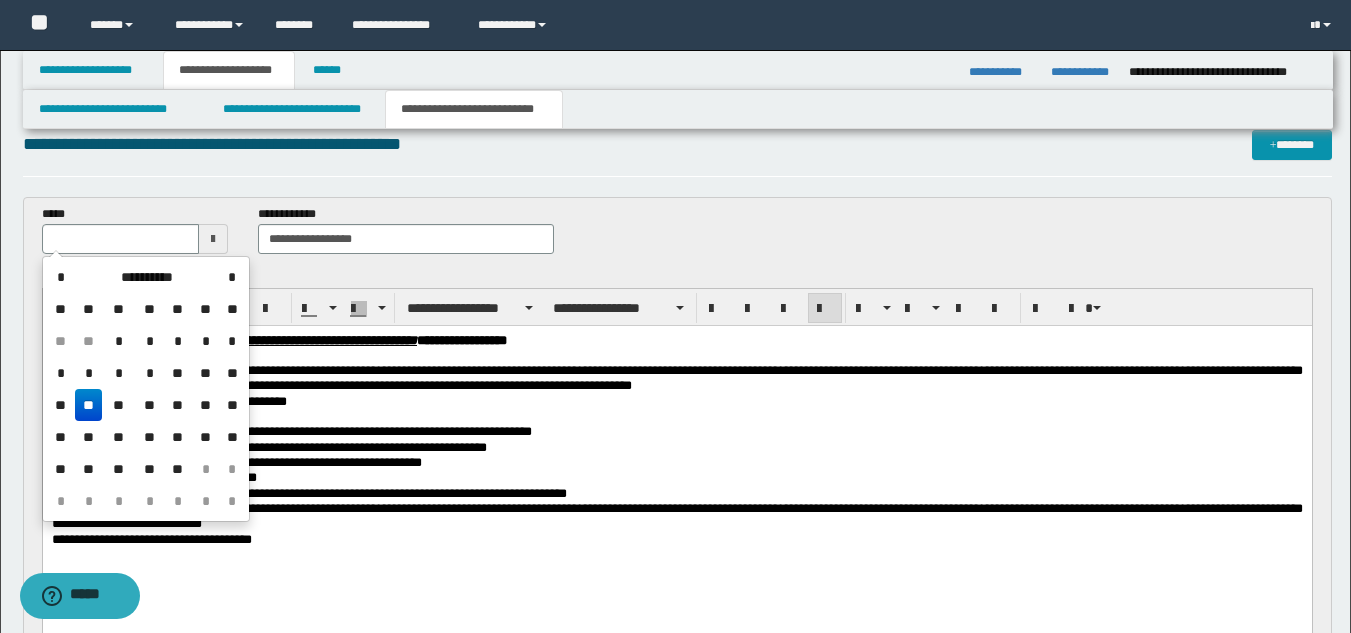 click on "**" at bounding box center [89, 405] 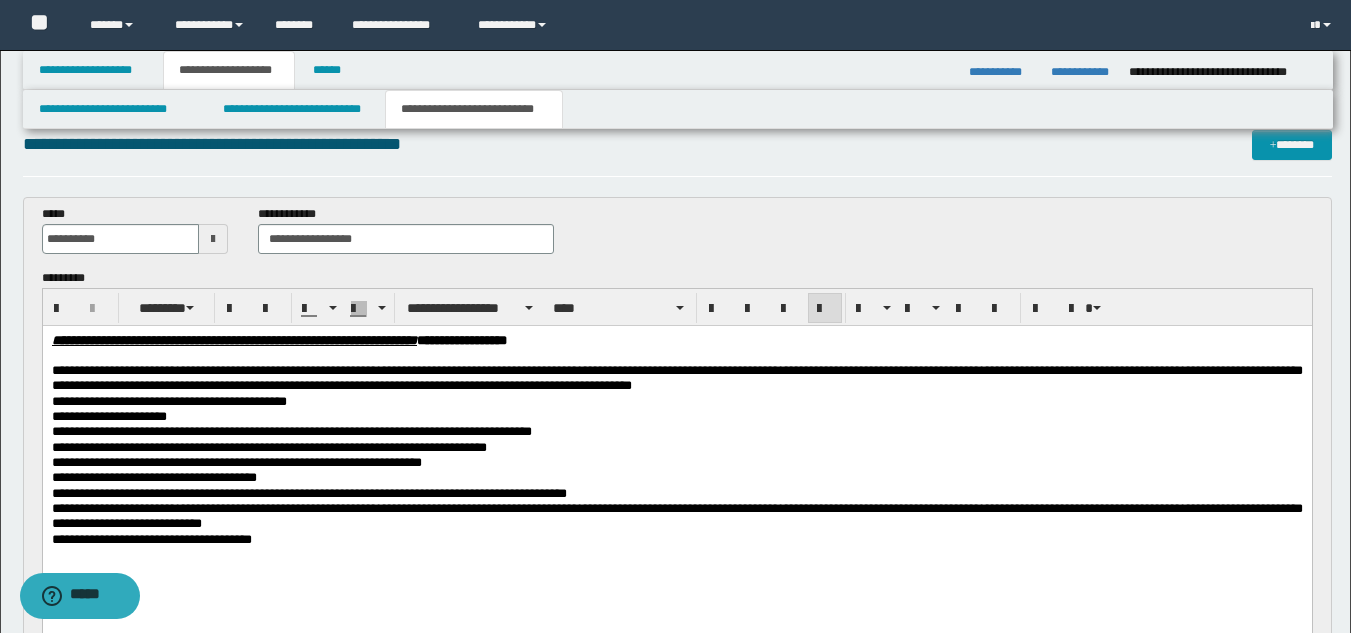 drag, startPoint x: 298, startPoint y: 548, endPoint x: 300, endPoint y: 567, distance: 19.104973 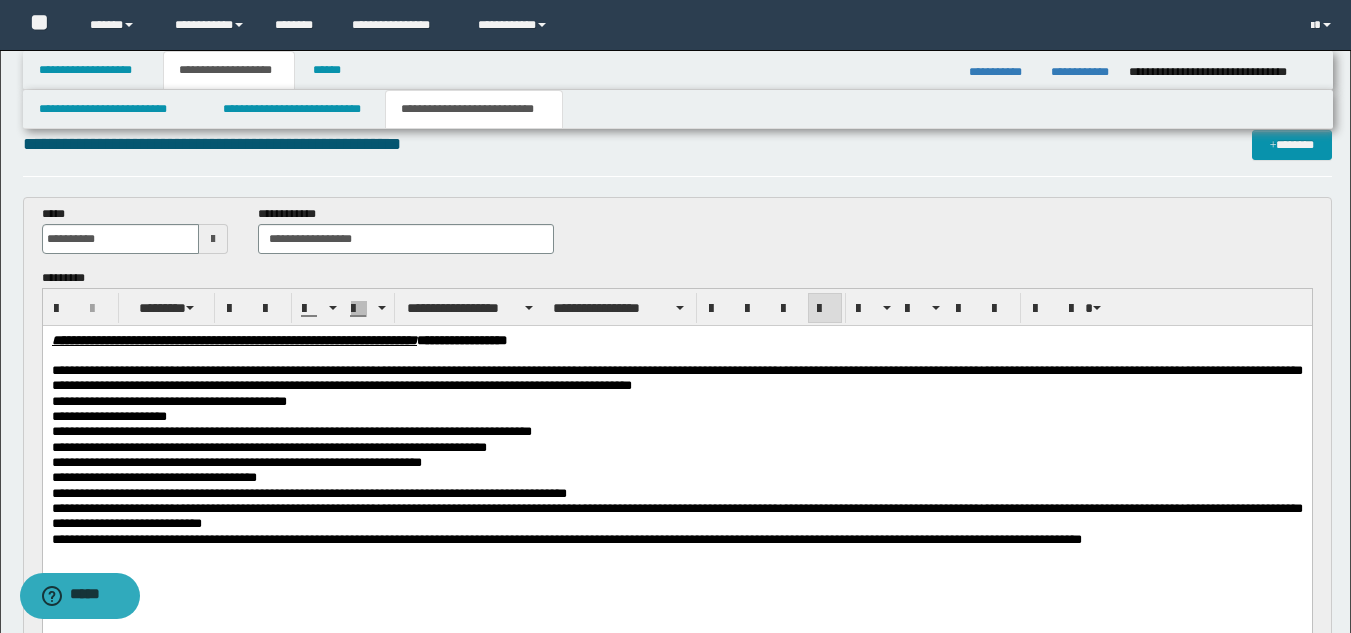 click at bounding box center (676, 355) 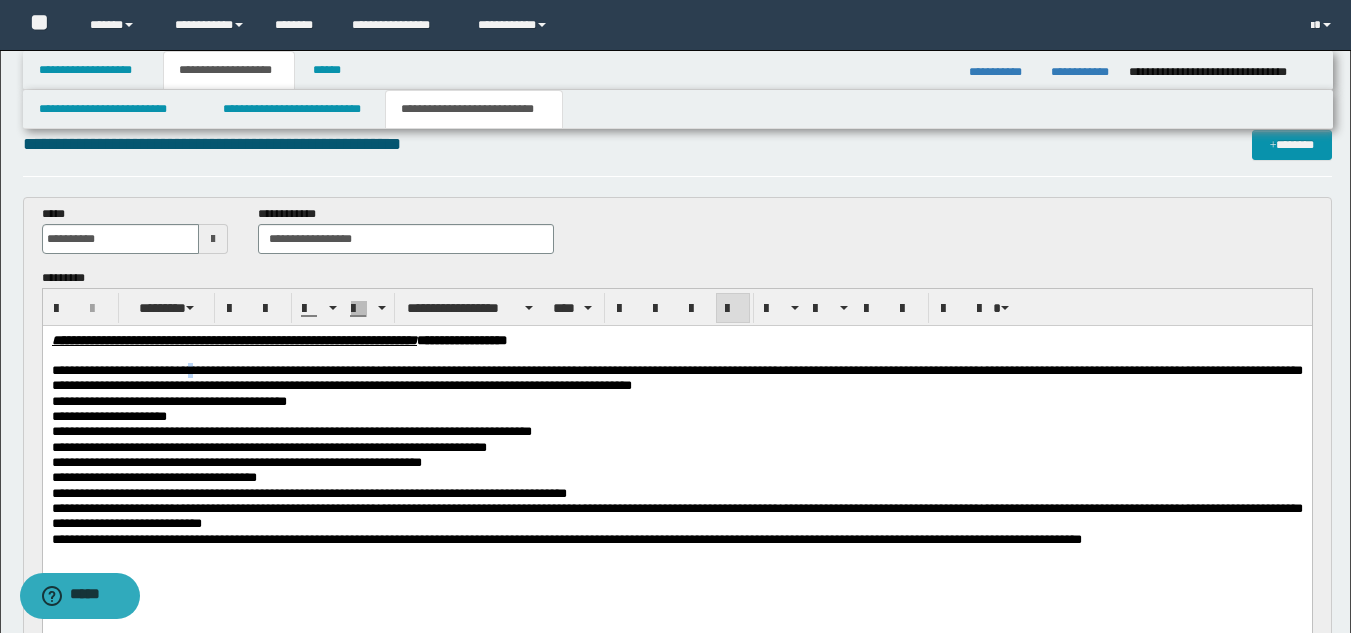 click on "**********" at bounding box center [676, 378] 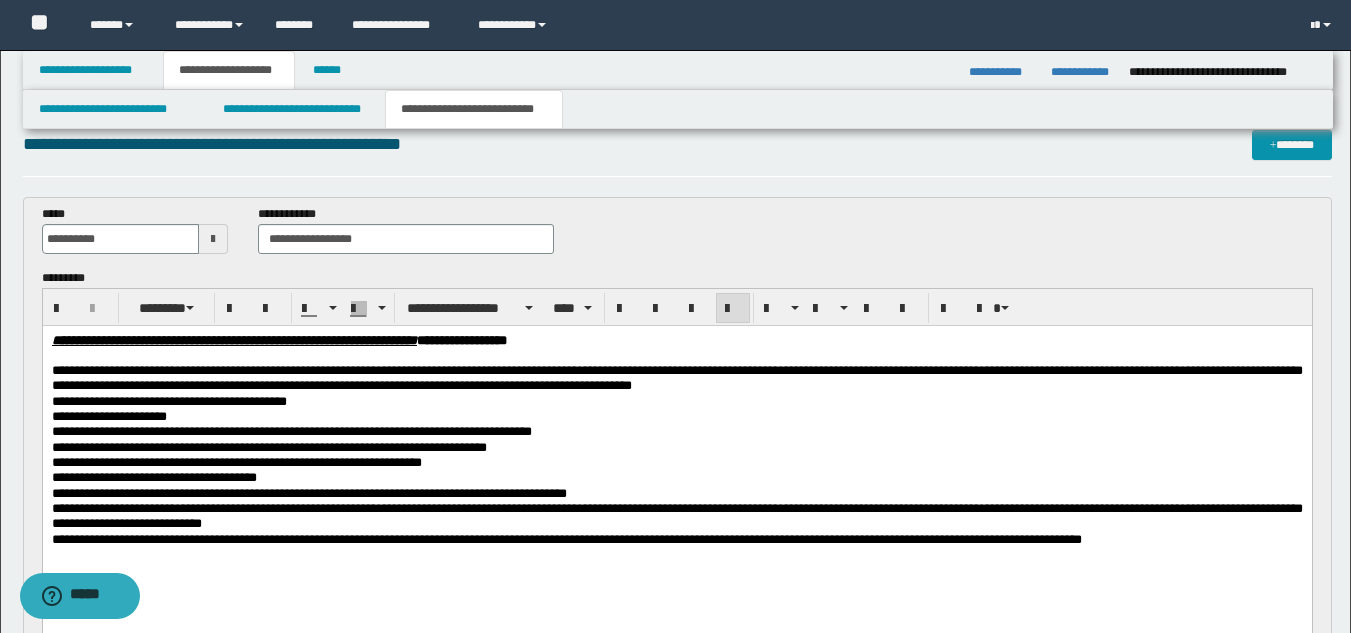 click on "**********" at bounding box center (676, 378) 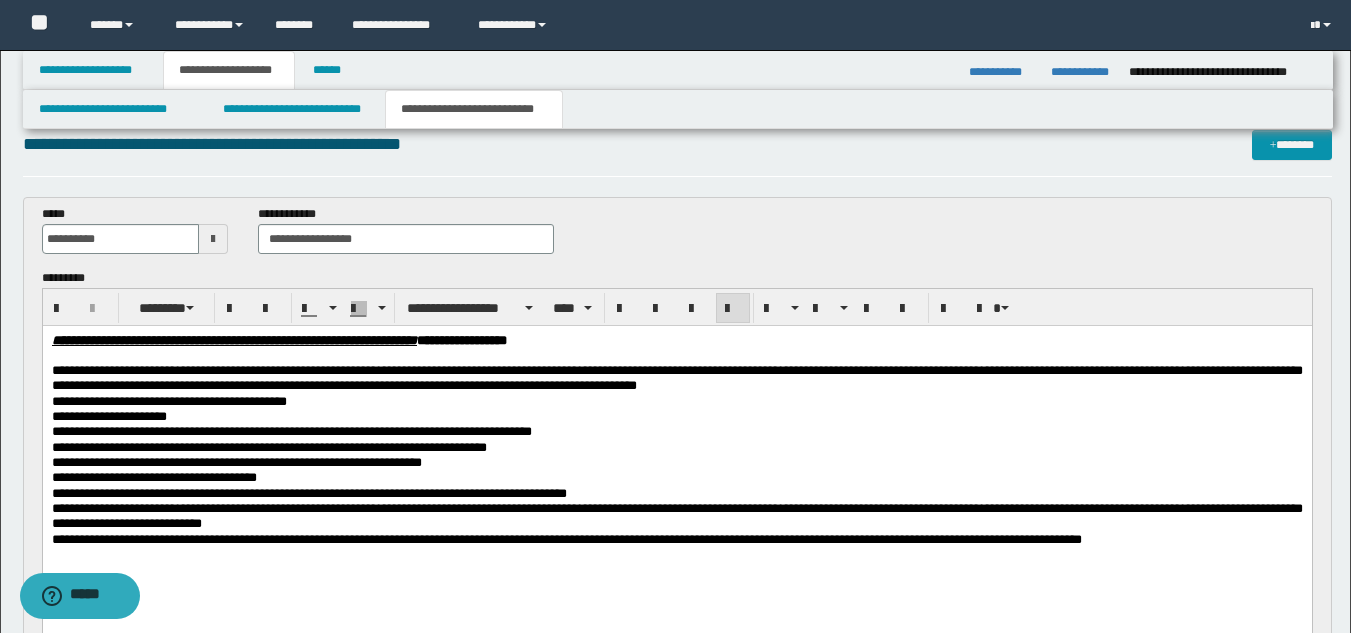 click on "**********" at bounding box center (676, 378) 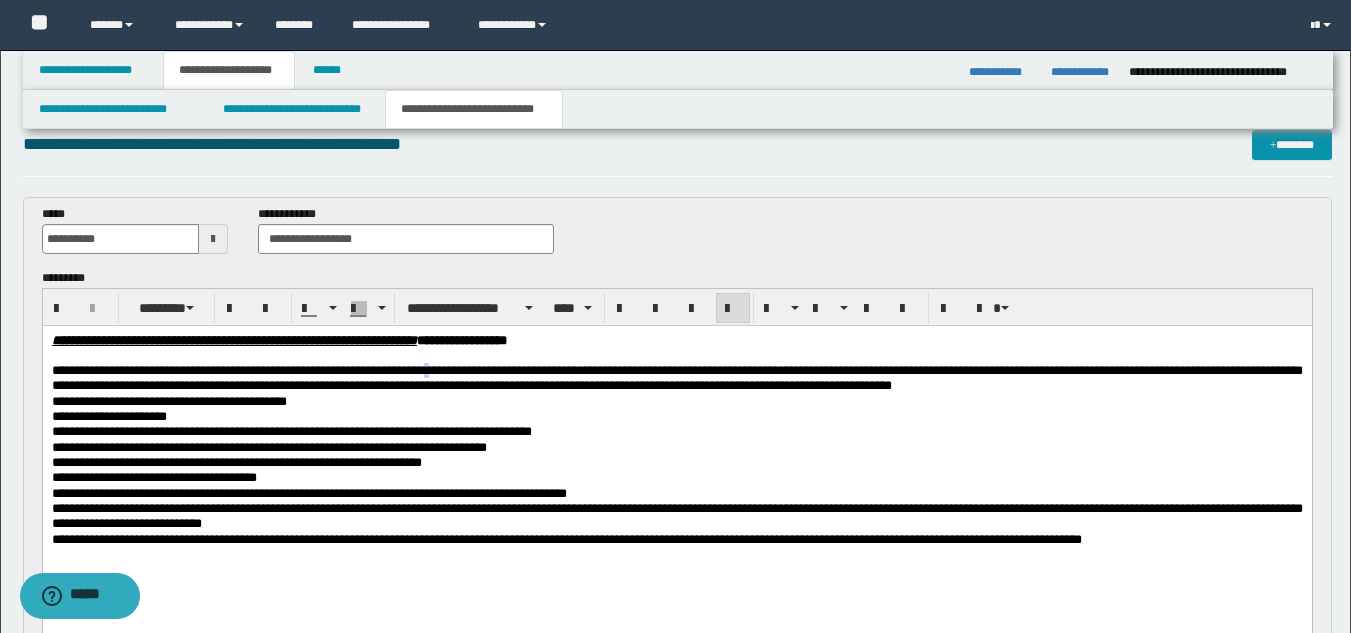 click on "**********" at bounding box center (676, 378) 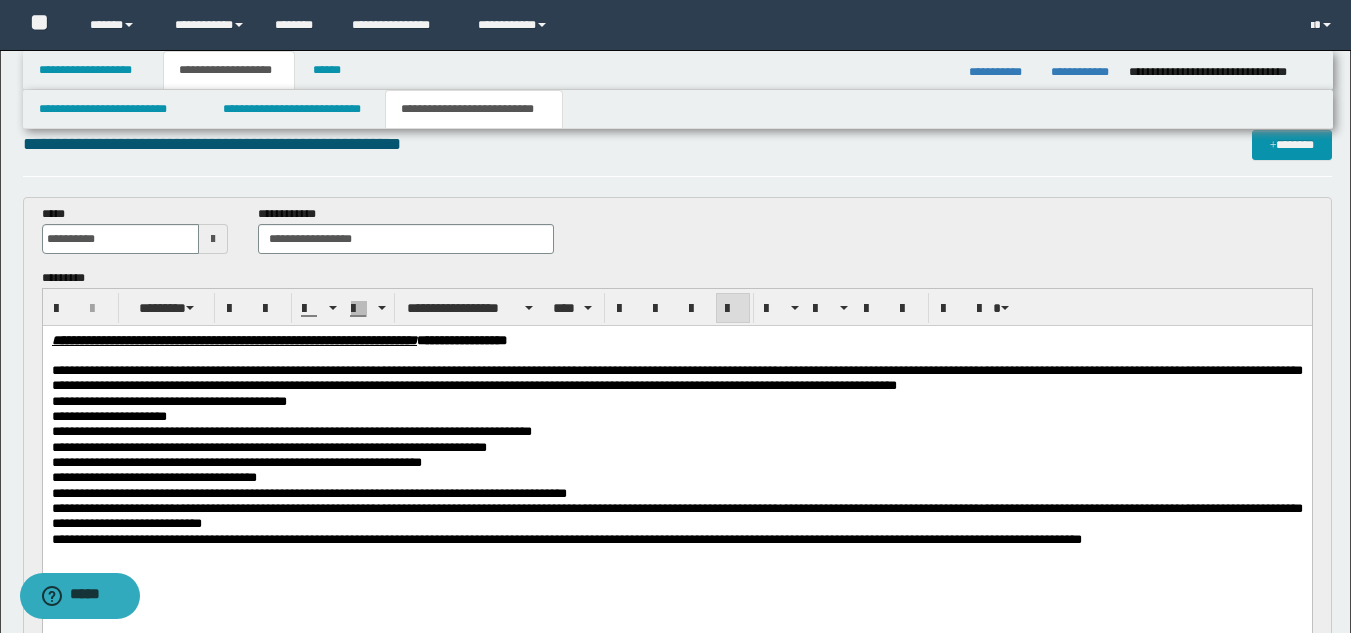 click on "**********" at bounding box center [676, 378] 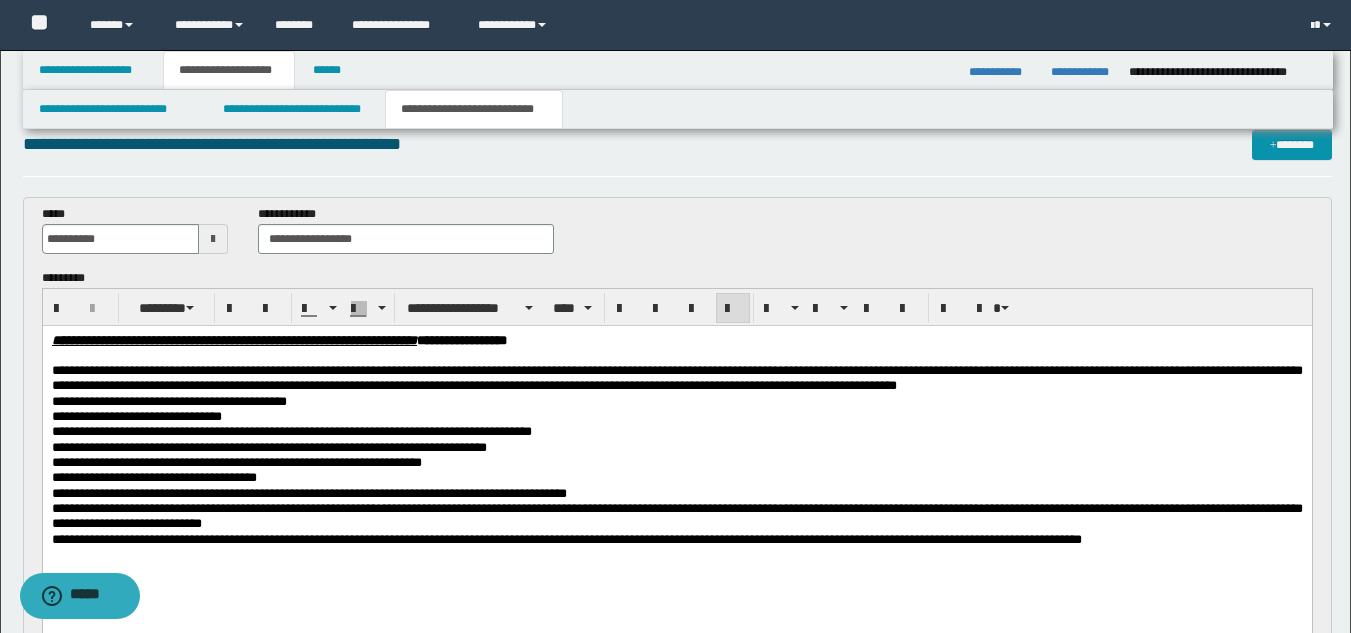 click on "**********" at bounding box center (136, 416) 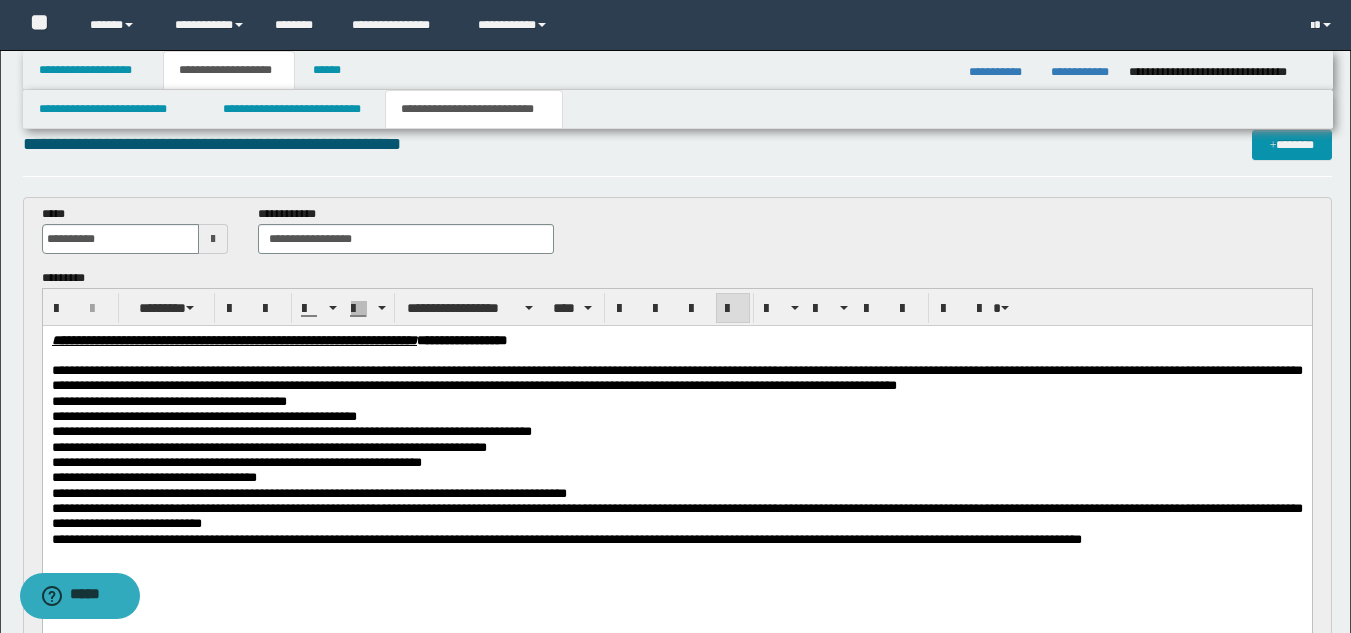 click on "**********" at bounding box center (676, 516) 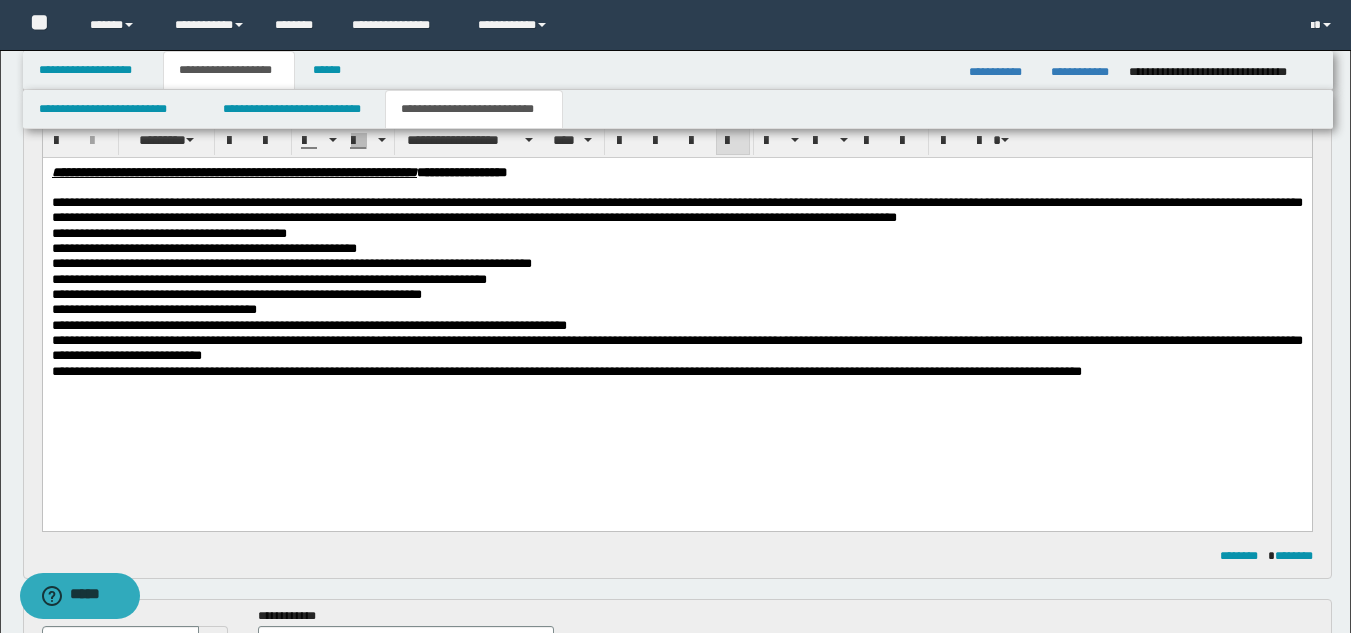 scroll, scrollTop: 203, scrollLeft: 0, axis: vertical 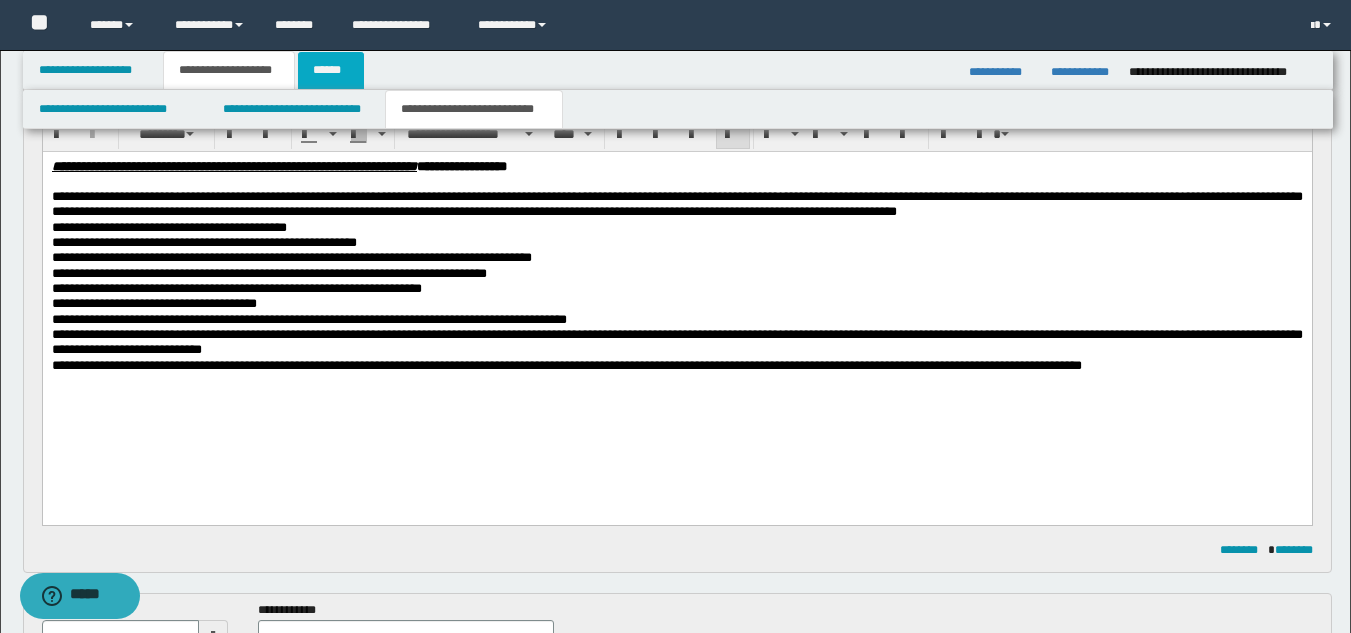 click on "******" at bounding box center (331, 70) 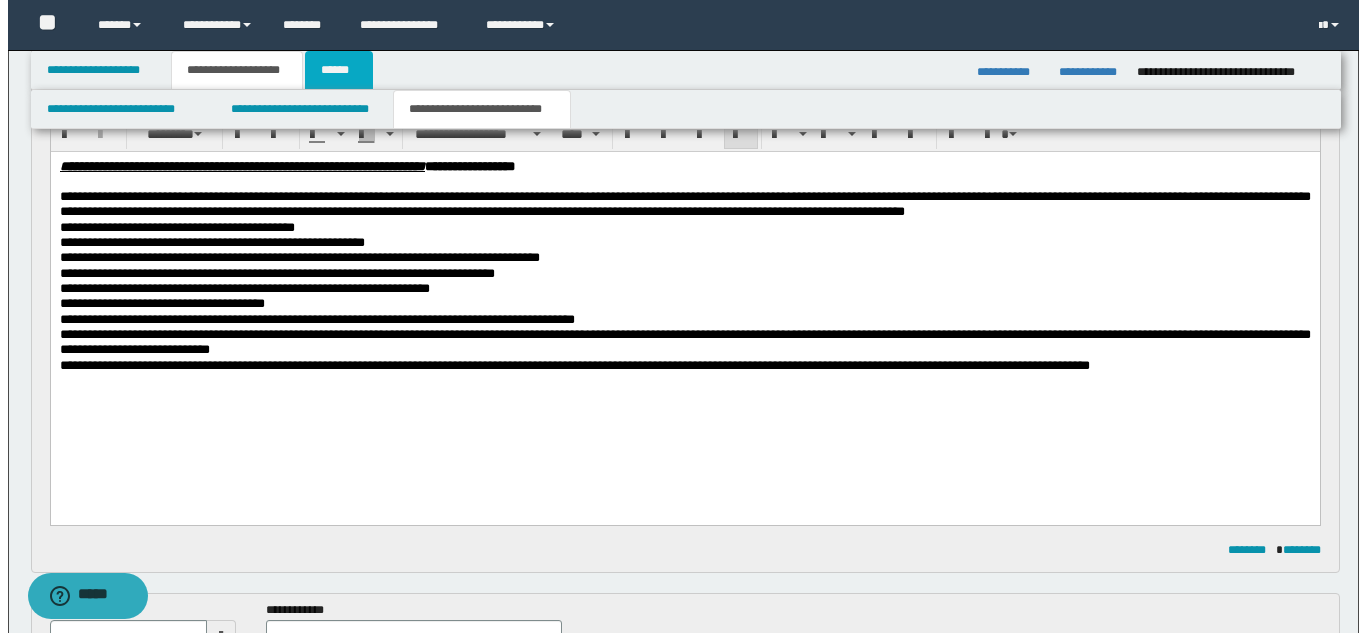 scroll, scrollTop: 0, scrollLeft: 0, axis: both 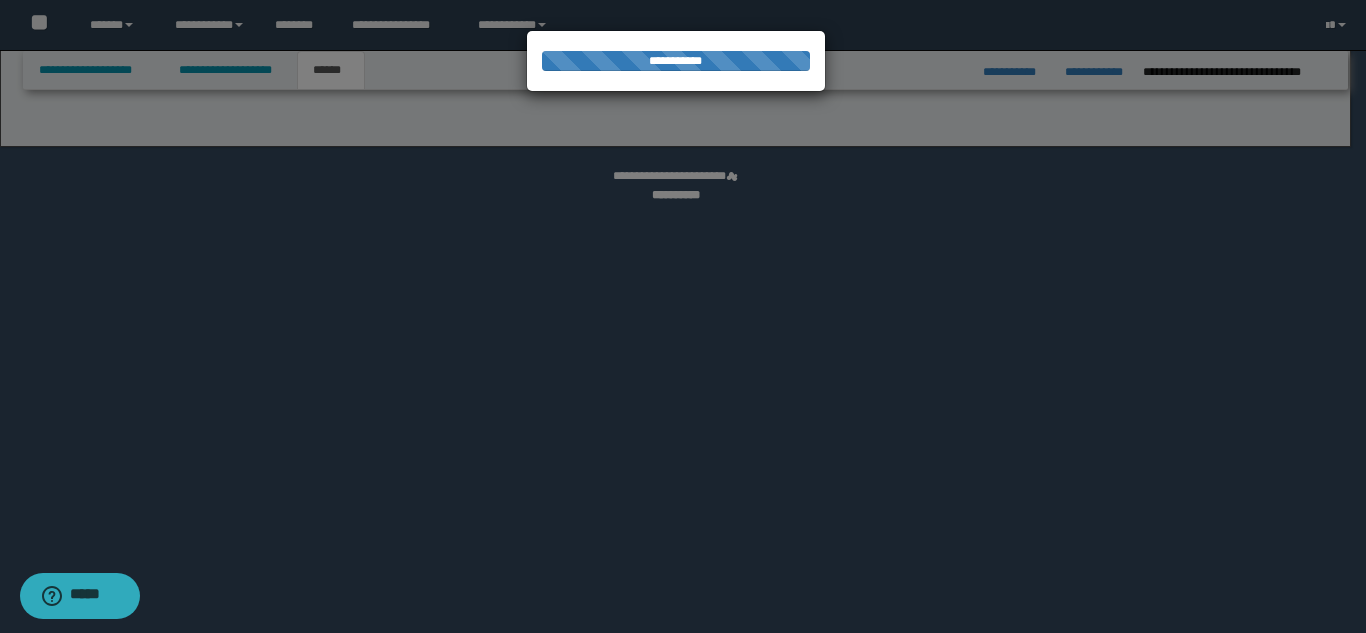 select on "*" 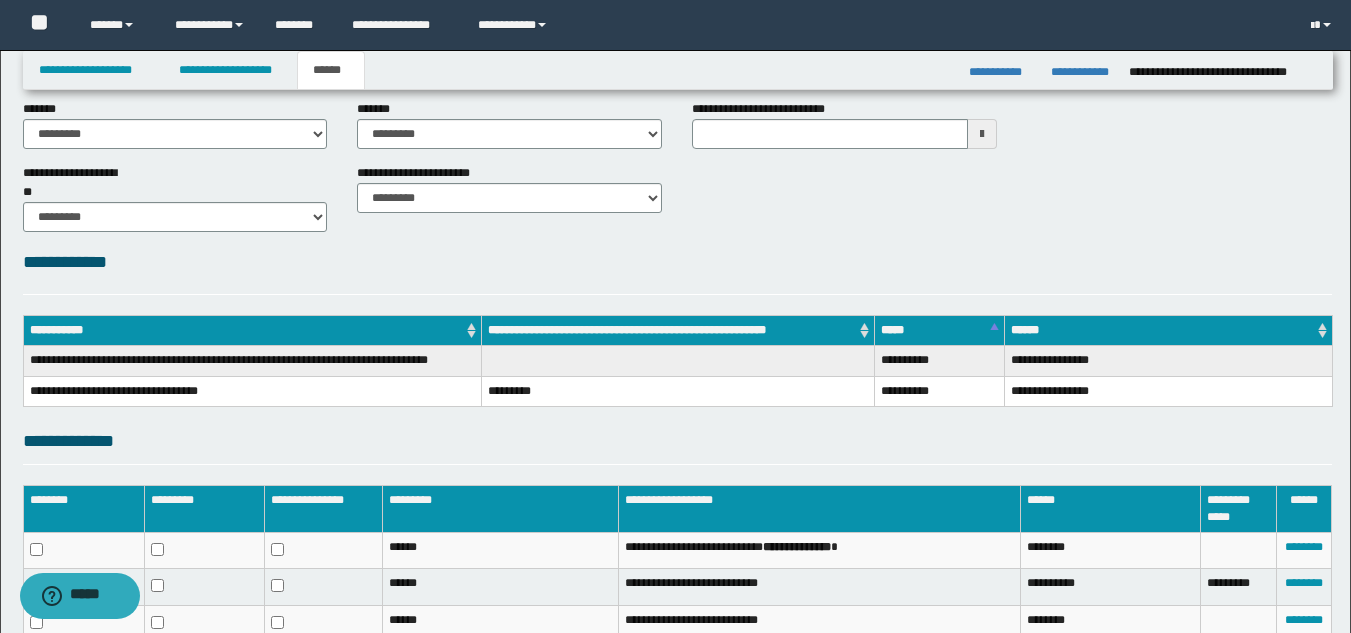 scroll, scrollTop: 331, scrollLeft: 0, axis: vertical 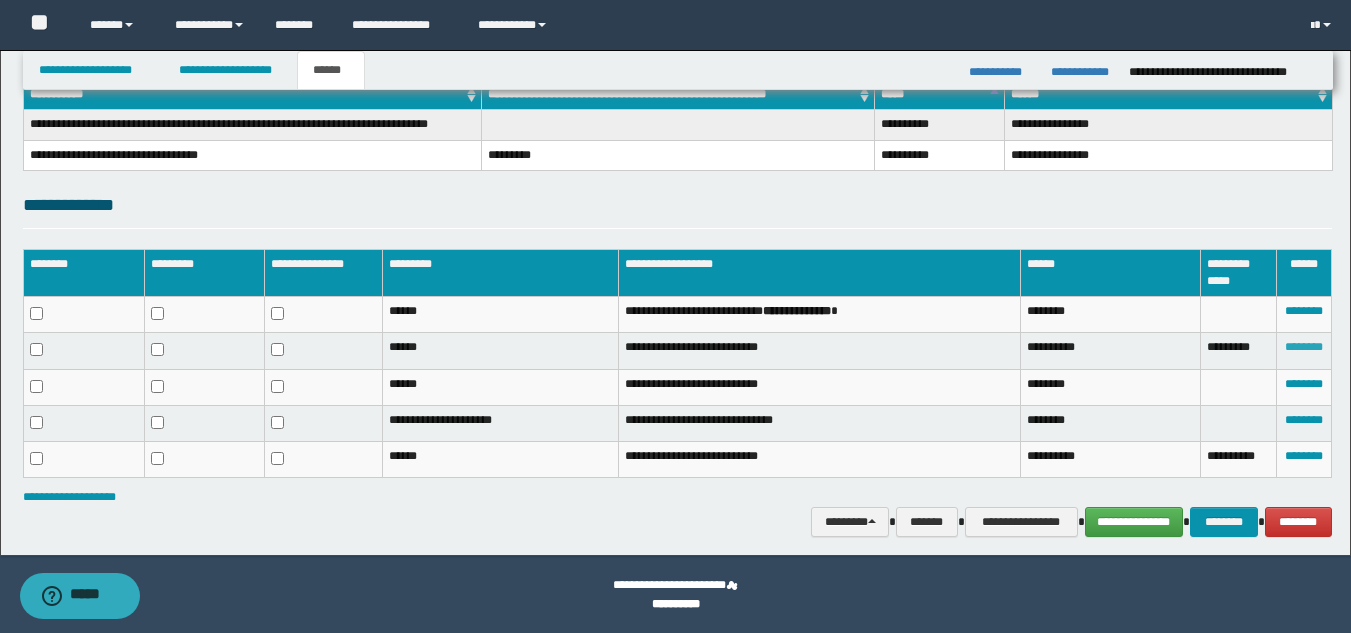 click on "********" at bounding box center [1304, 347] 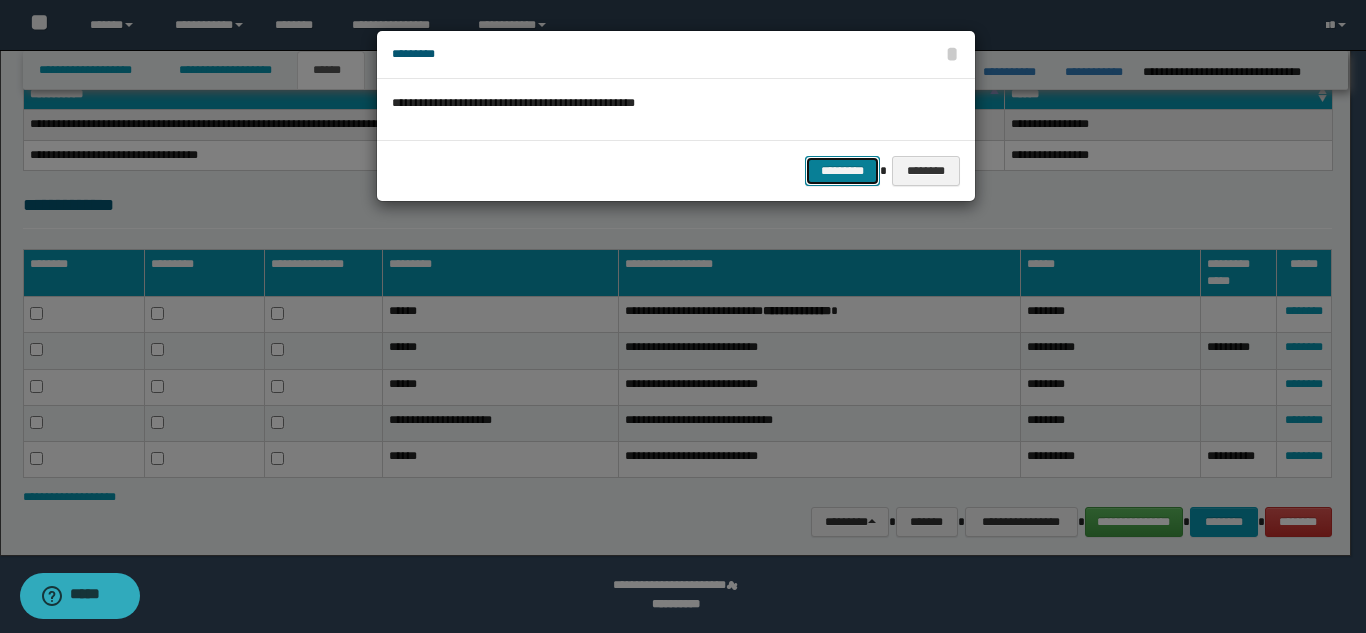 click on "*********" at bounding box center (842, 171) 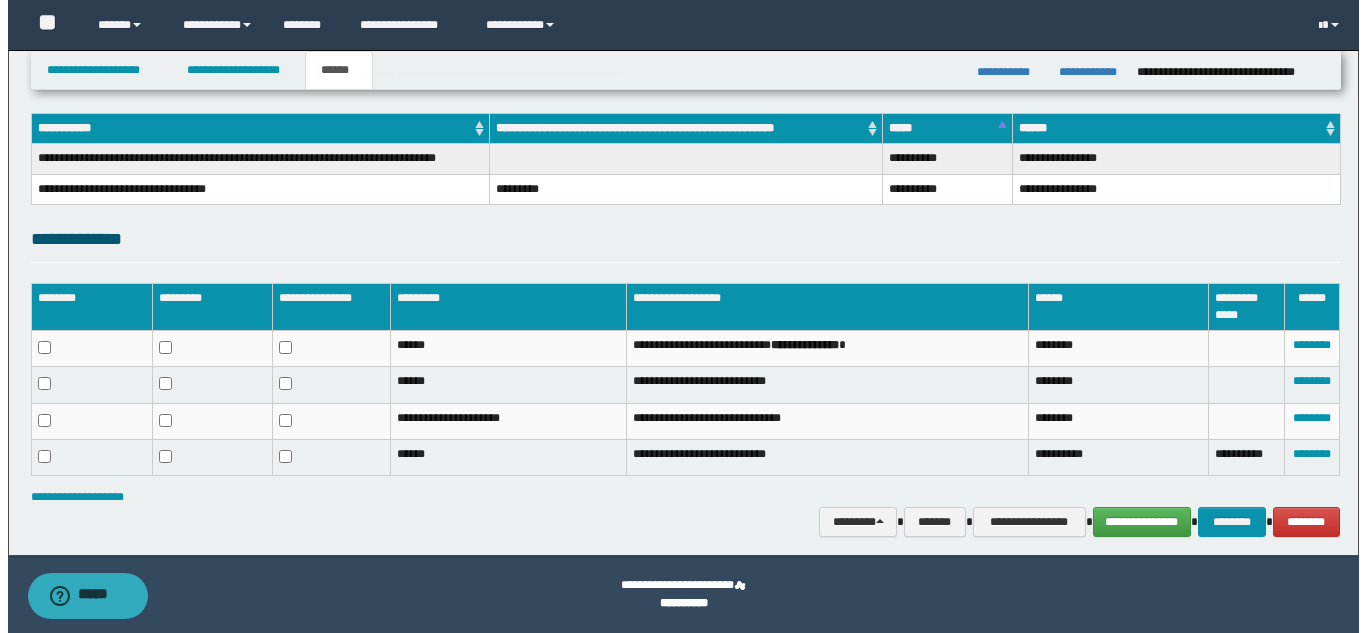 scroll, scrollTop: 297, scrollLeft: 0, axis: vertical 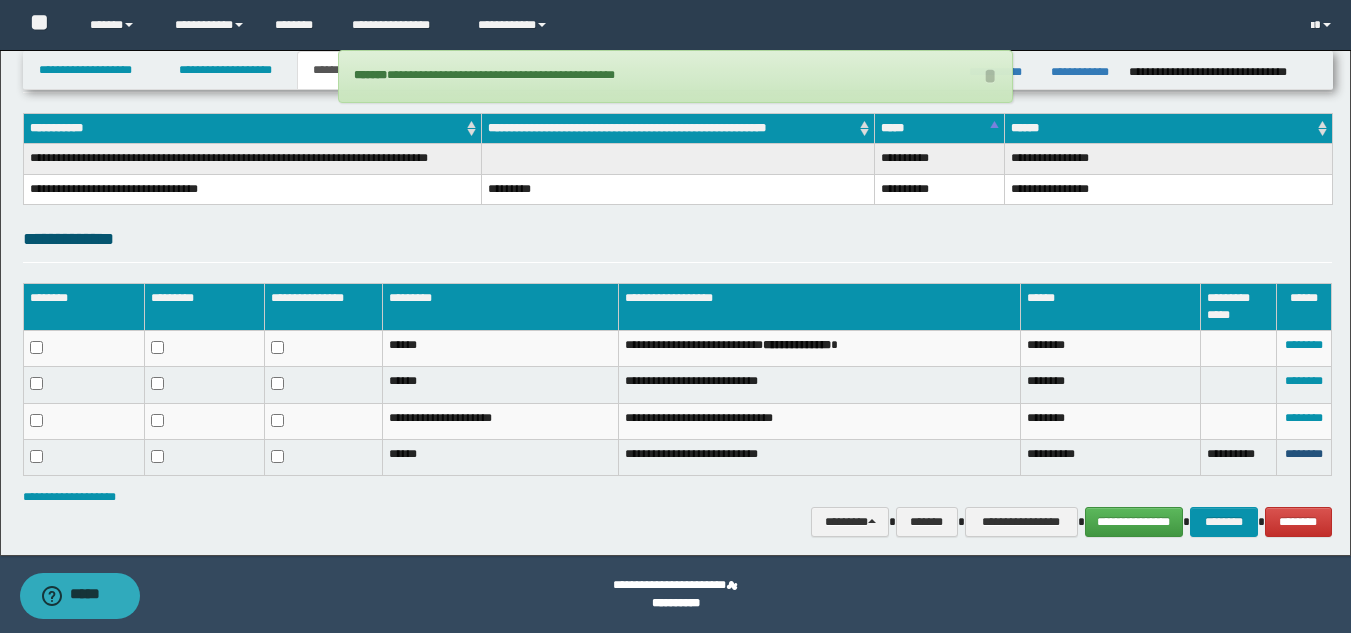 click on "********" at bounding box center [1304, 454] 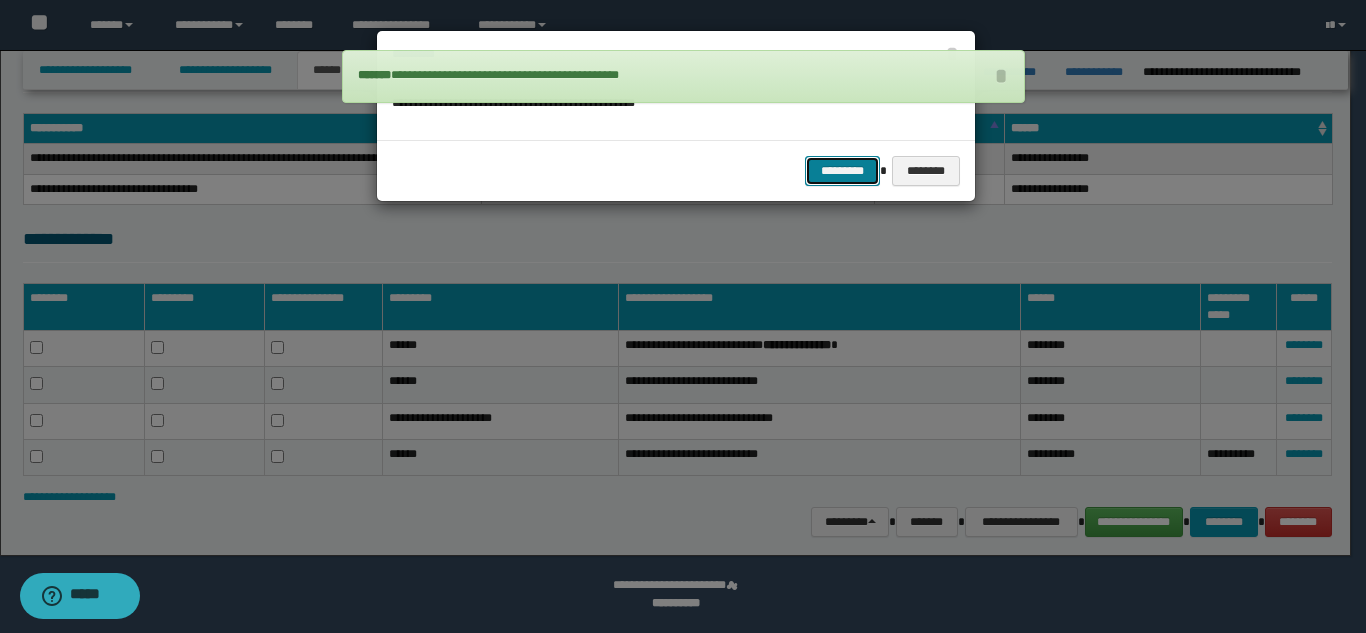 drag, startPoint x: 835, startPoint y: 176, endPoint x: 850, endPoint y: 199, distance: 27.45906 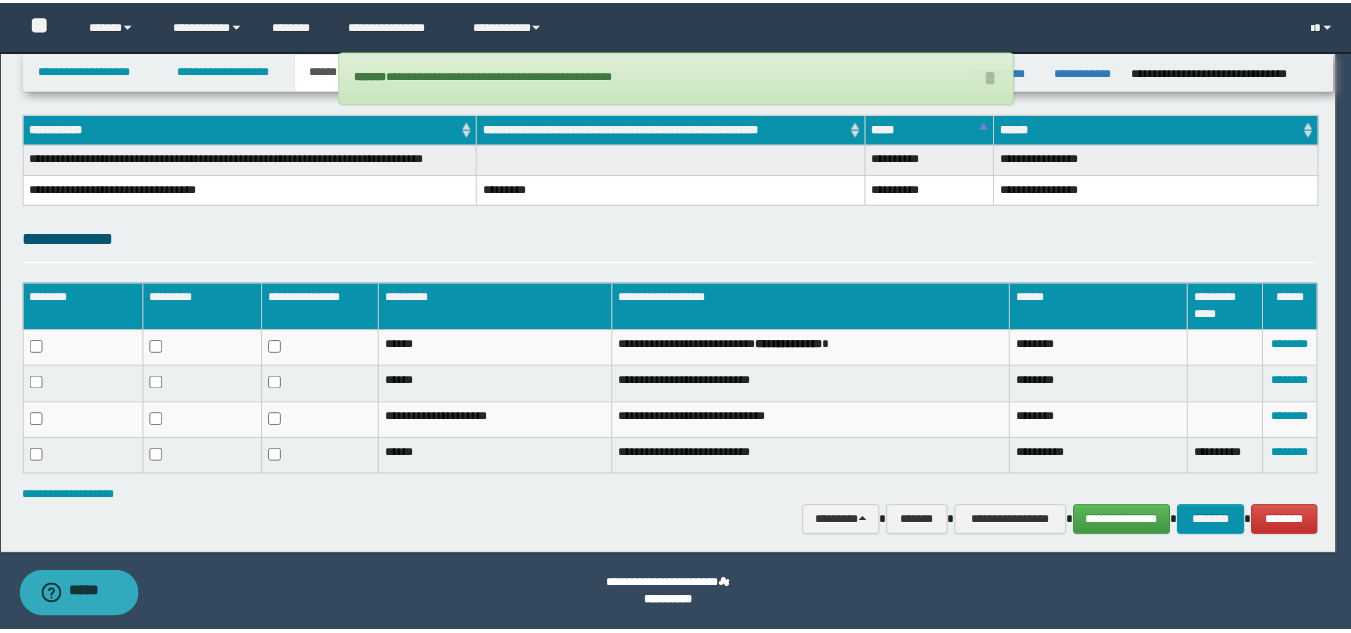 scroll, scrollTop: 263, scrollLeft: 0, axis: vertical 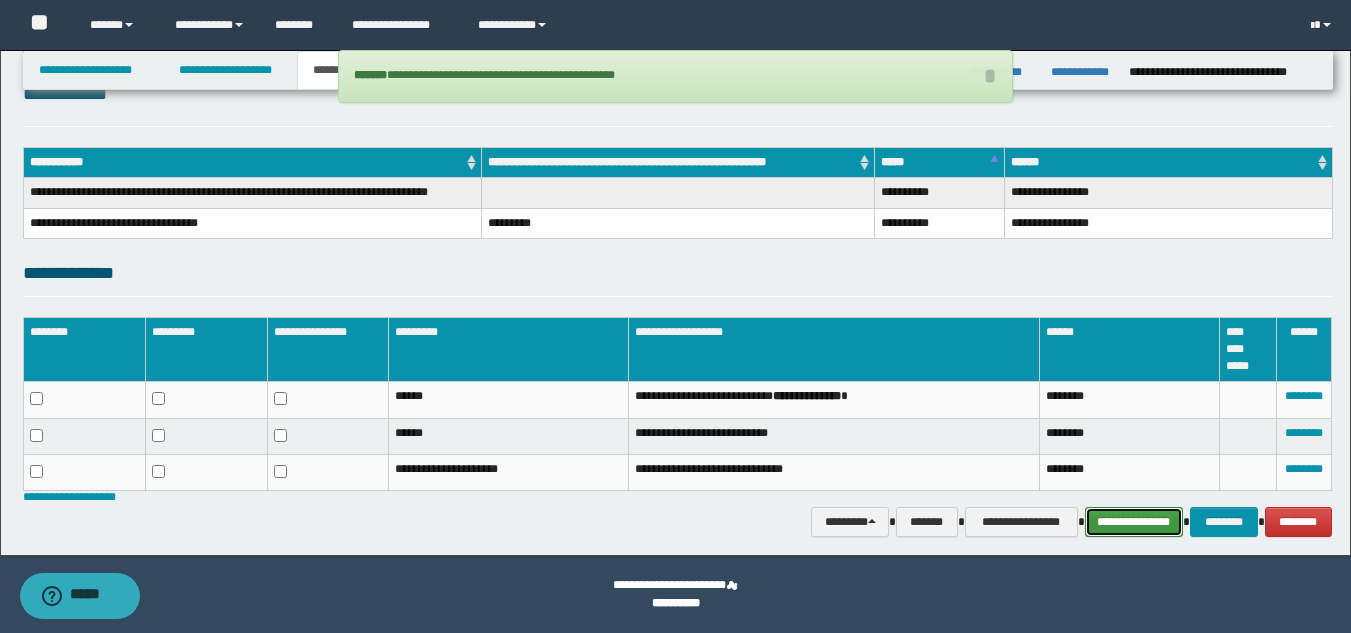 click on "**********" at bounding box center [1134, 522] 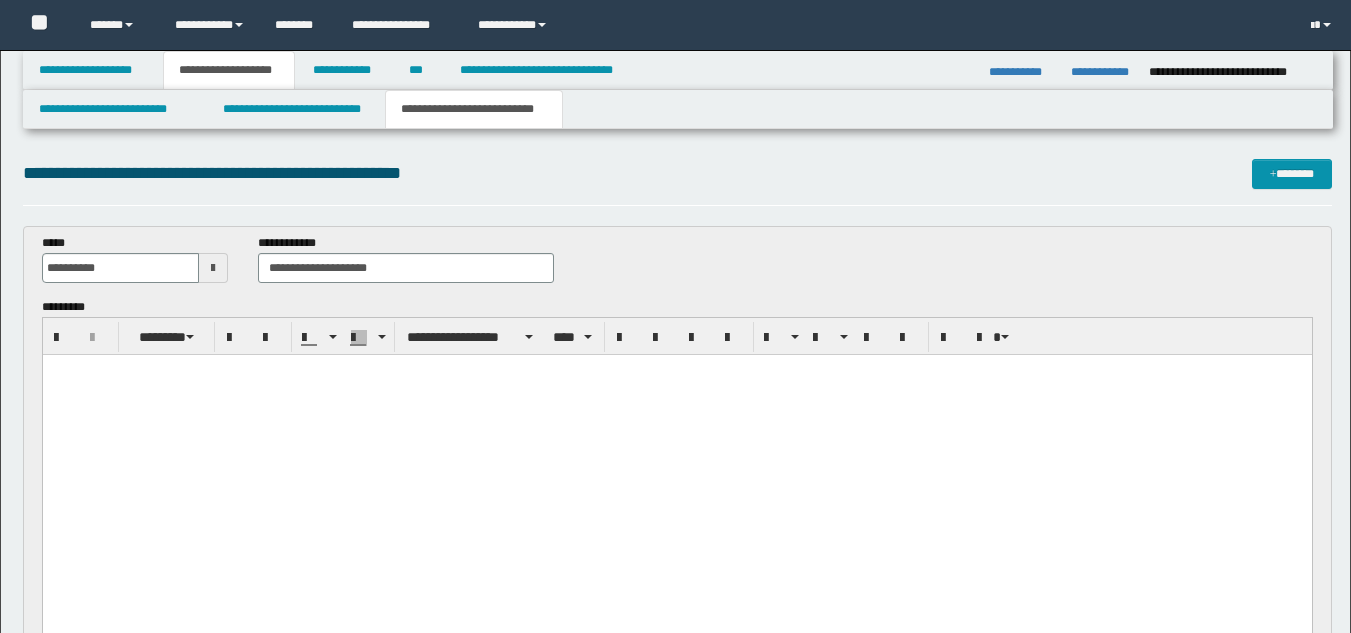 scroll, scrollTop: 1073, scrollLeft: 0, axis: vertical 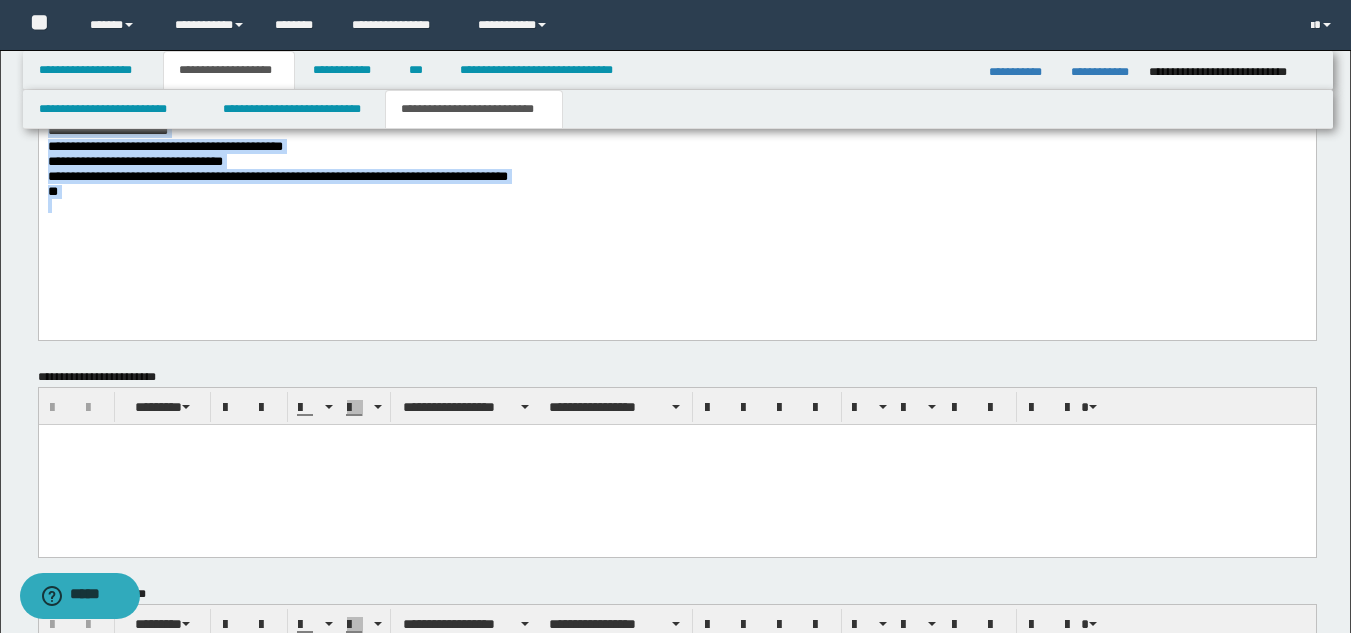 drag, startPoint x: 50, startPoint y: -209, endPoint x: 327, endPoint y: 134, distance: 440.8832 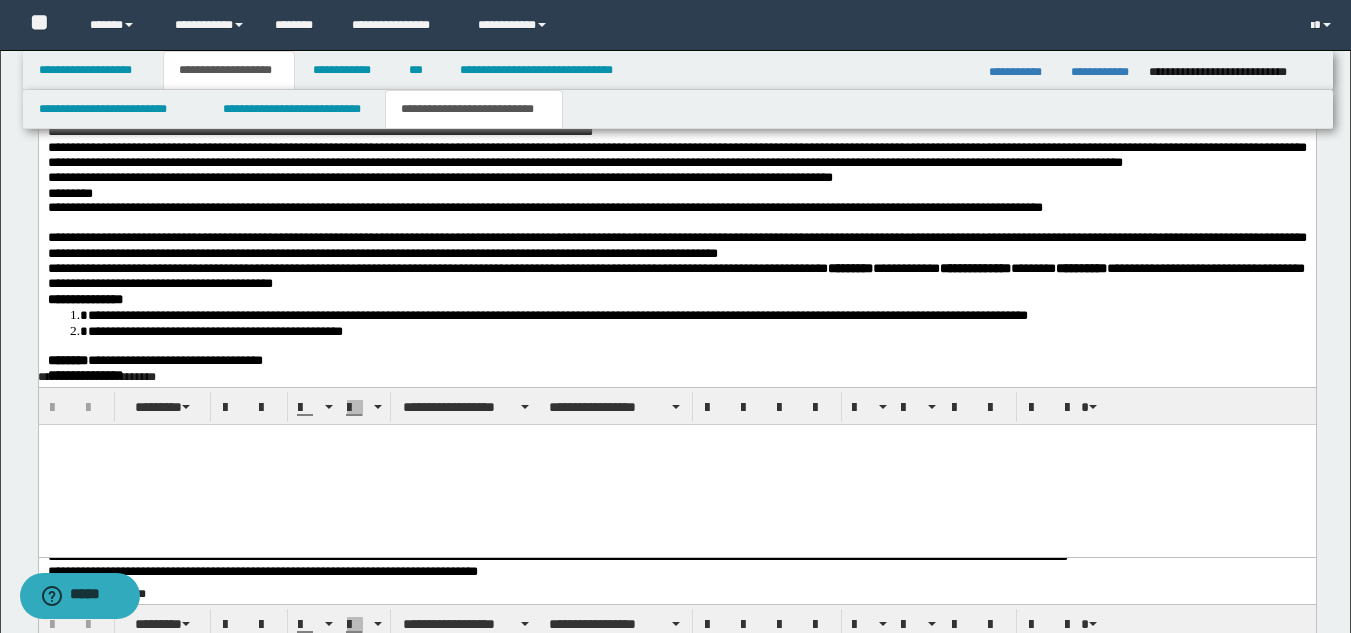 scroll, scrollTop: 1666, scrollLeft: 0, axis: vertical 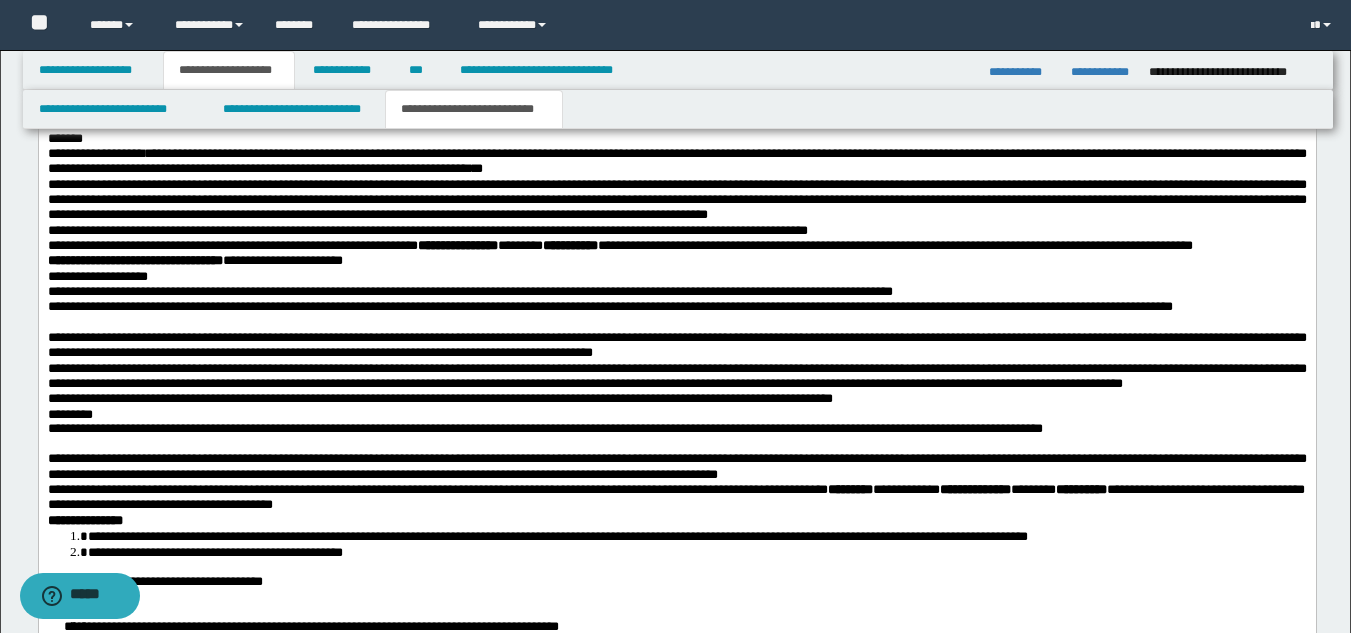 click on "**********" at bounding box center [469, 291] 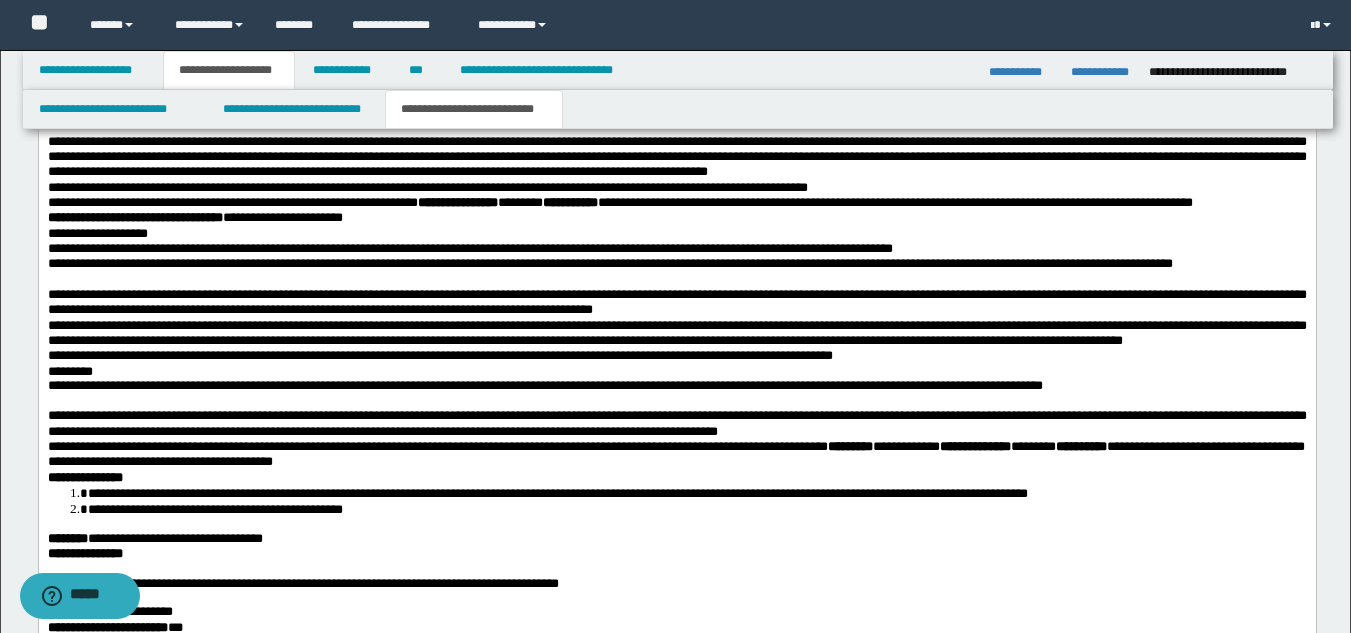 scroll, scrollTop: 1693, scrollLeft: 0, axis: vertical 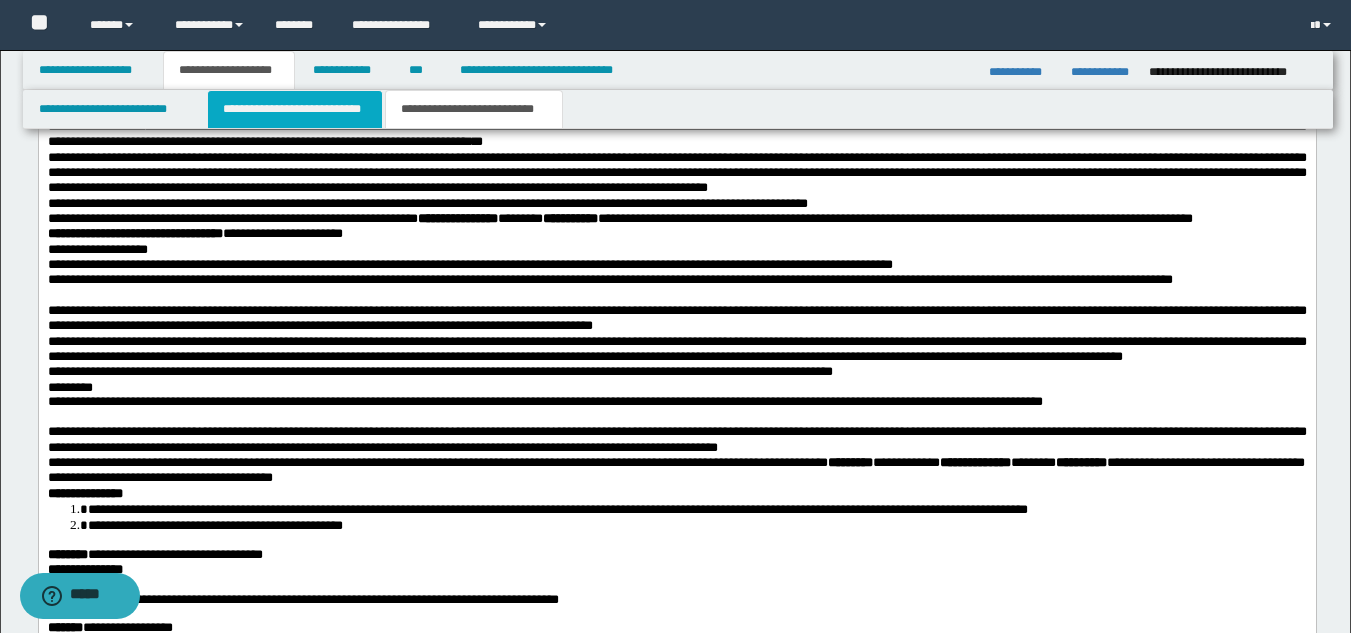 click on "**********" at bounding box center [295, 109] 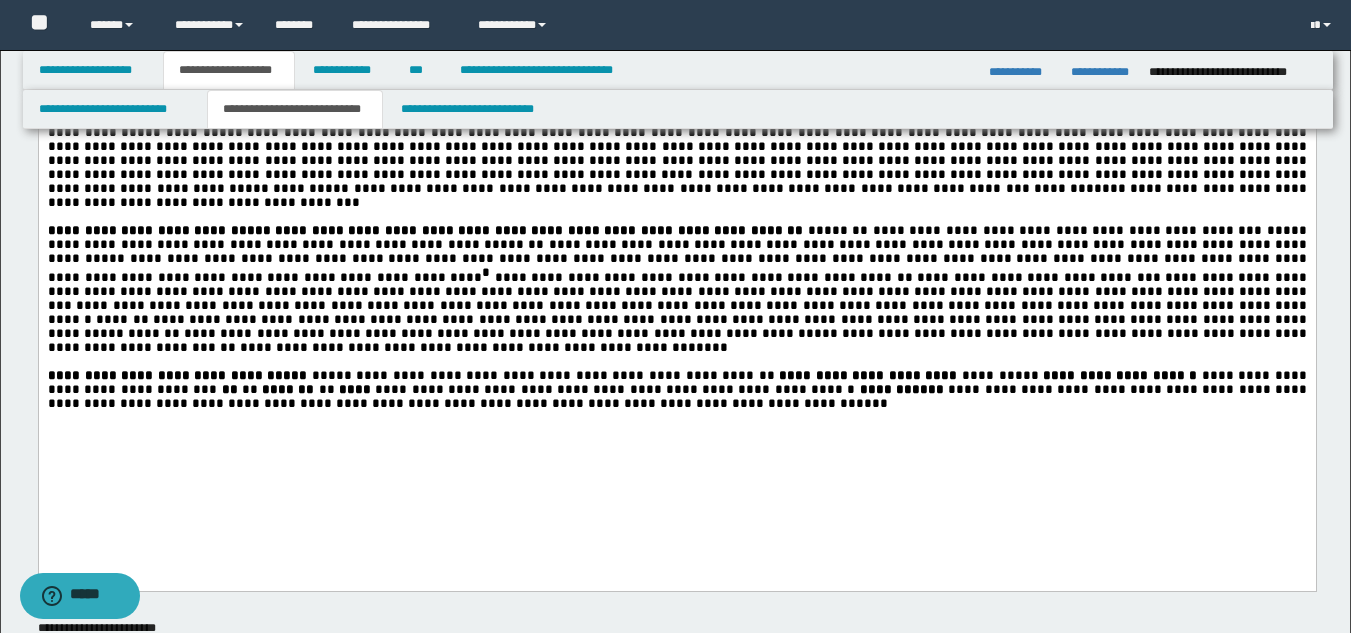 scroll, scrollTop: 680, scrollLeft: 0, axis: vertical 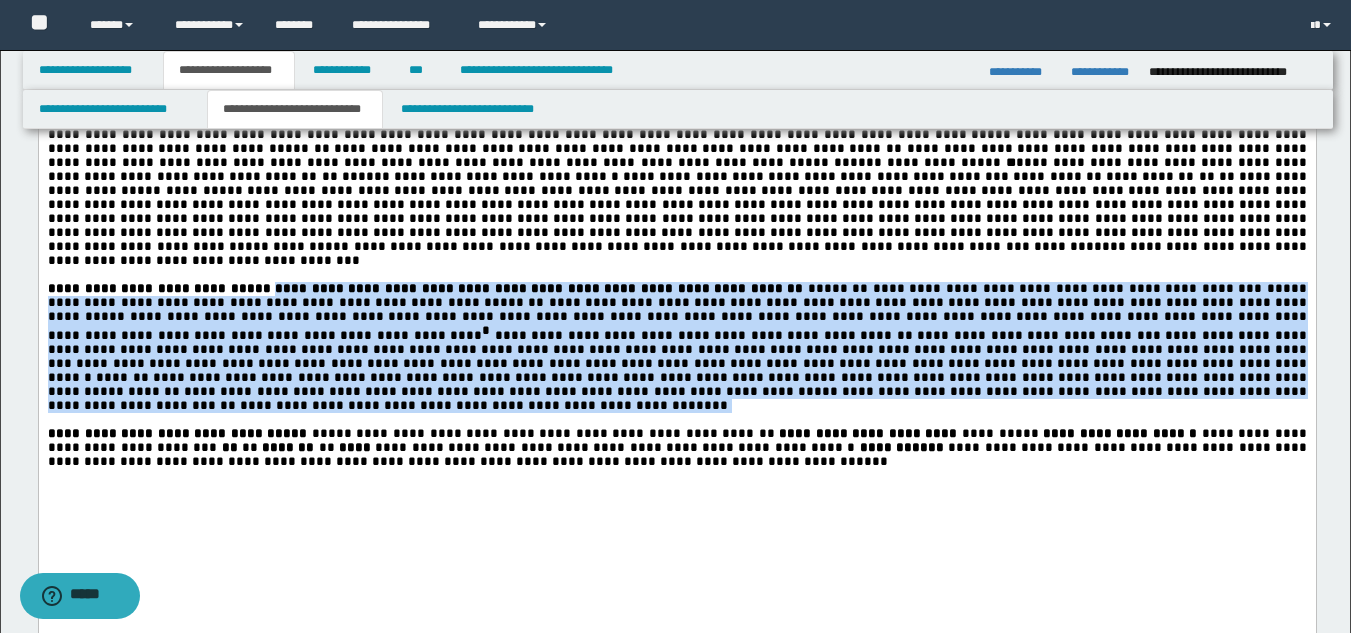 drag, startPoint x: 249, startPoint y: 329, endPoint x: 567, endPoint y: 442, distance: 337.48038 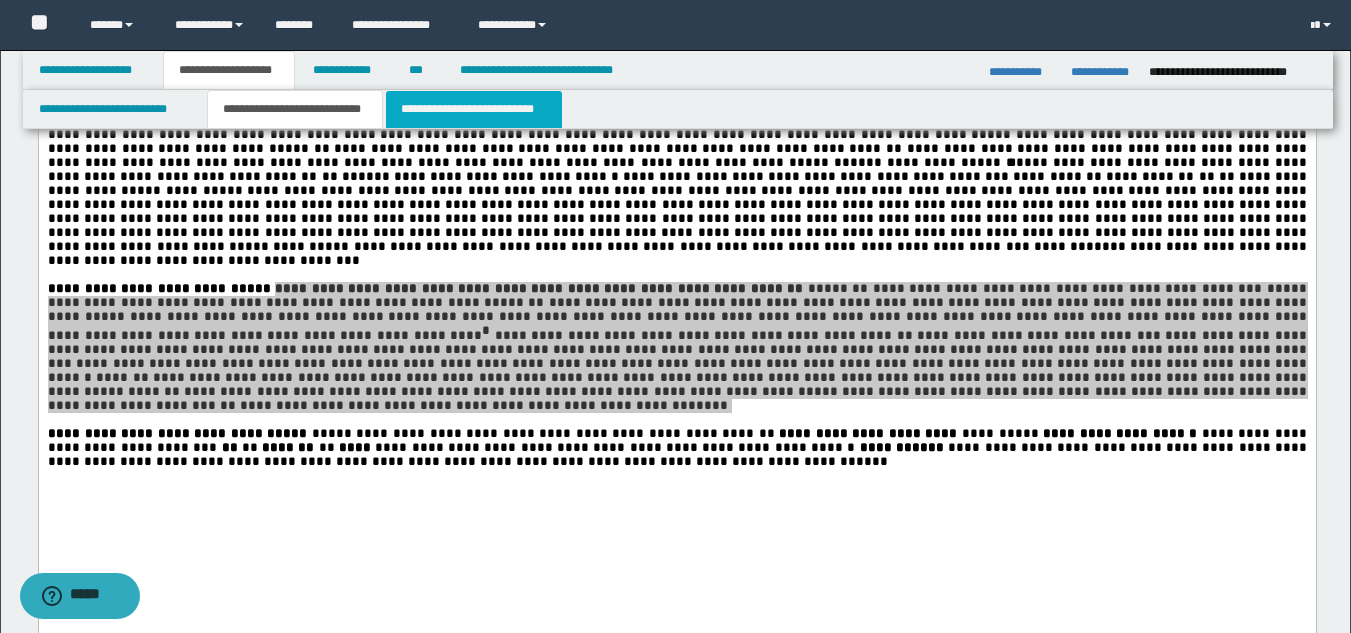 click on "**********" at bounding box center [474, 109] 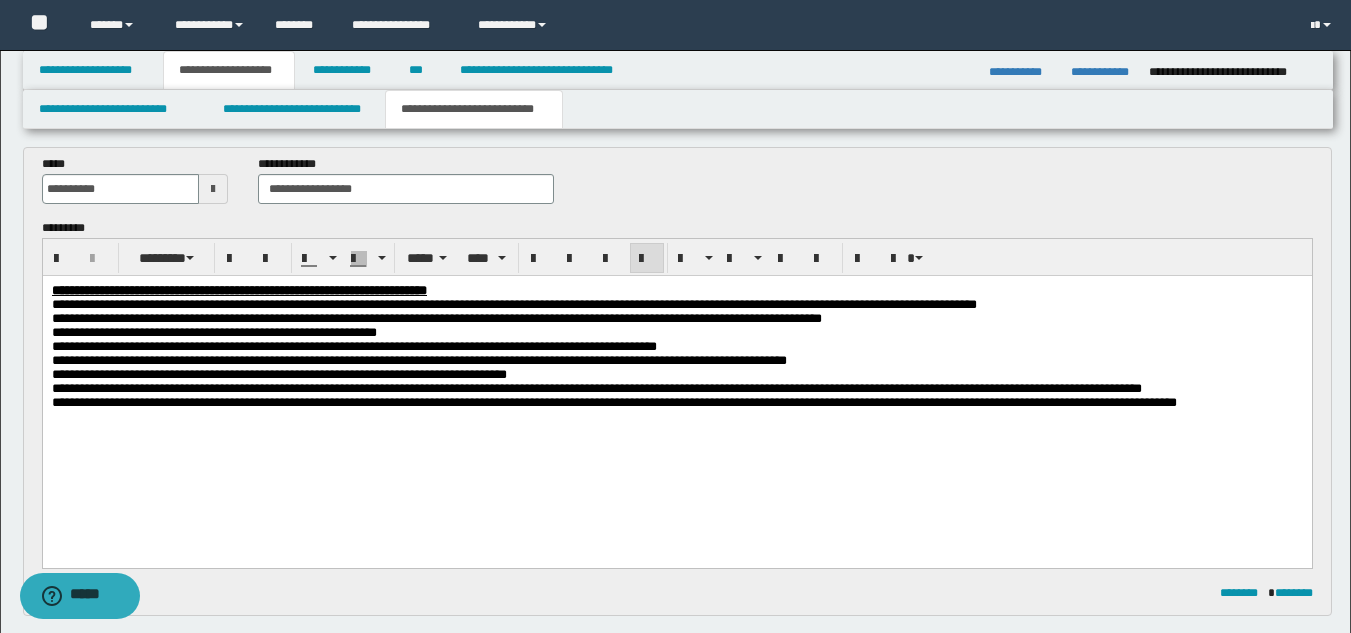 click on "**********" at bounding box center (676, 371) 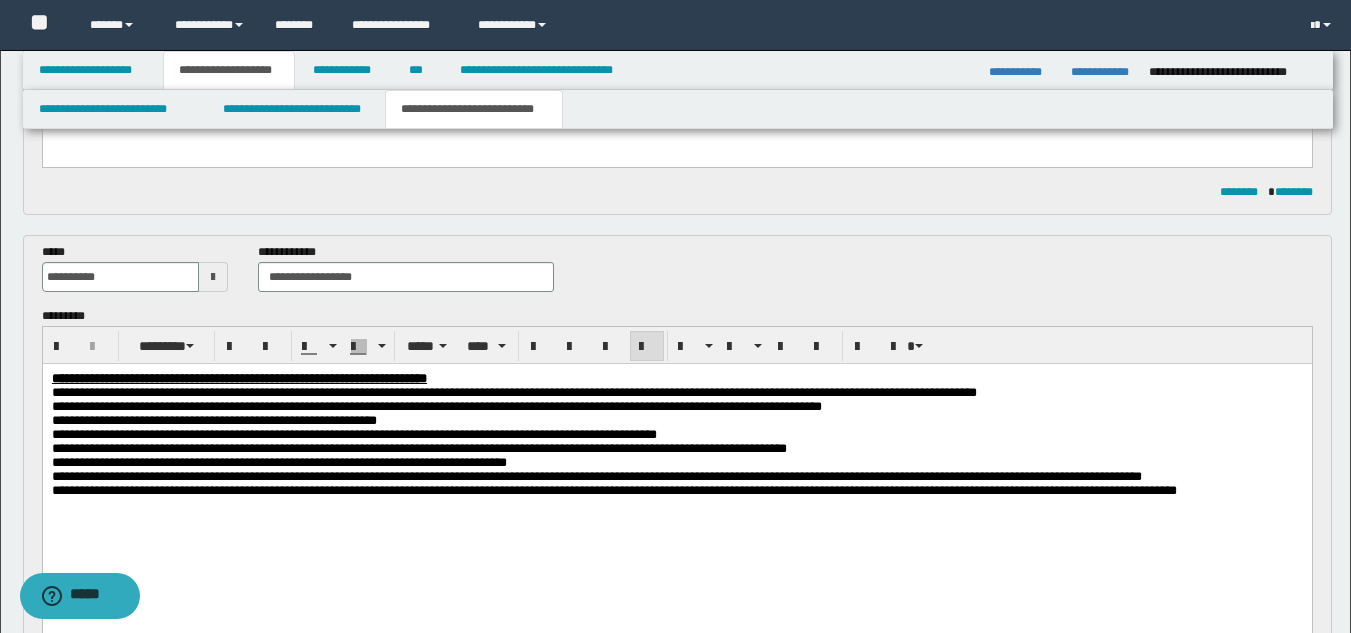 scroll, scrollTop: 586, scrollLeft: 0, axis: vertical 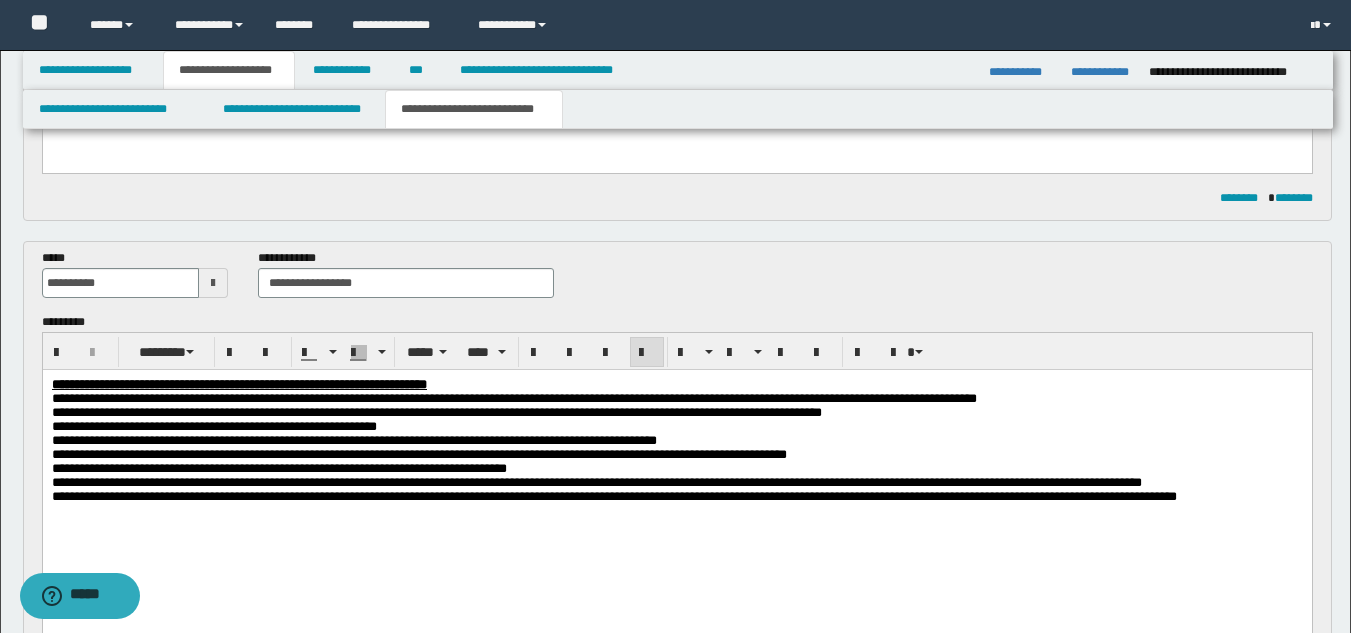 click on "**********" at bounding box center [676, 496] 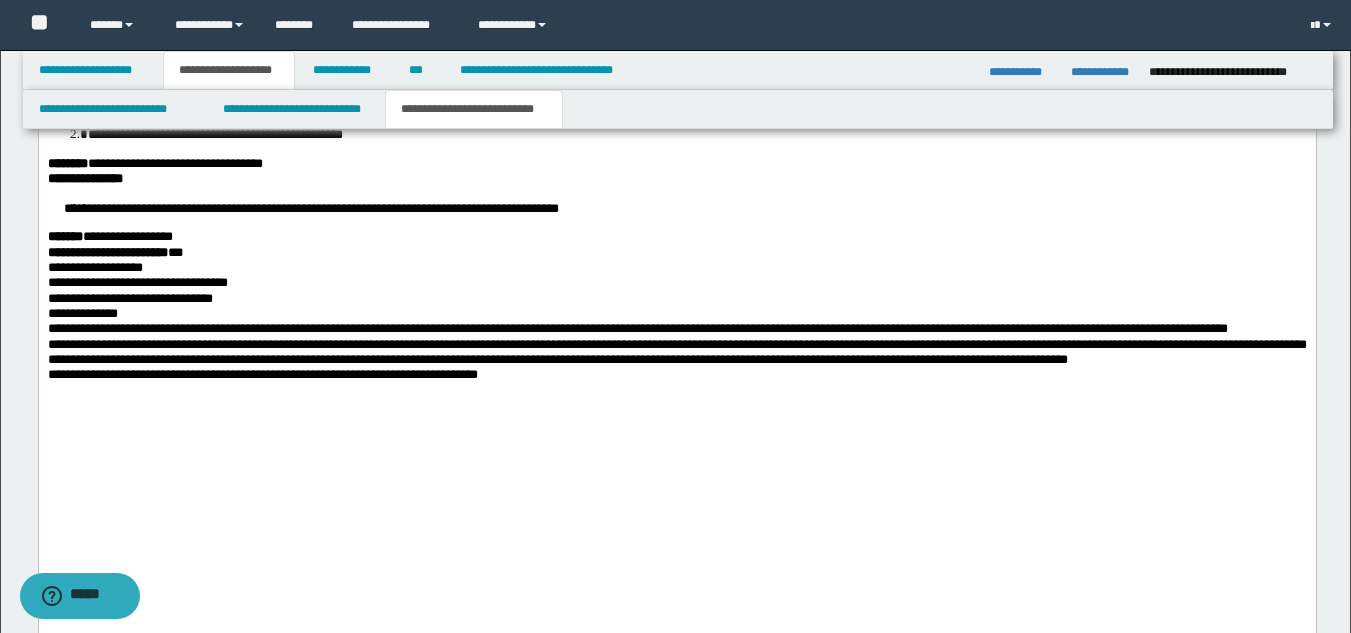 scroll, scrollTop: 2128, scrollLeft: 0, axis: vertical 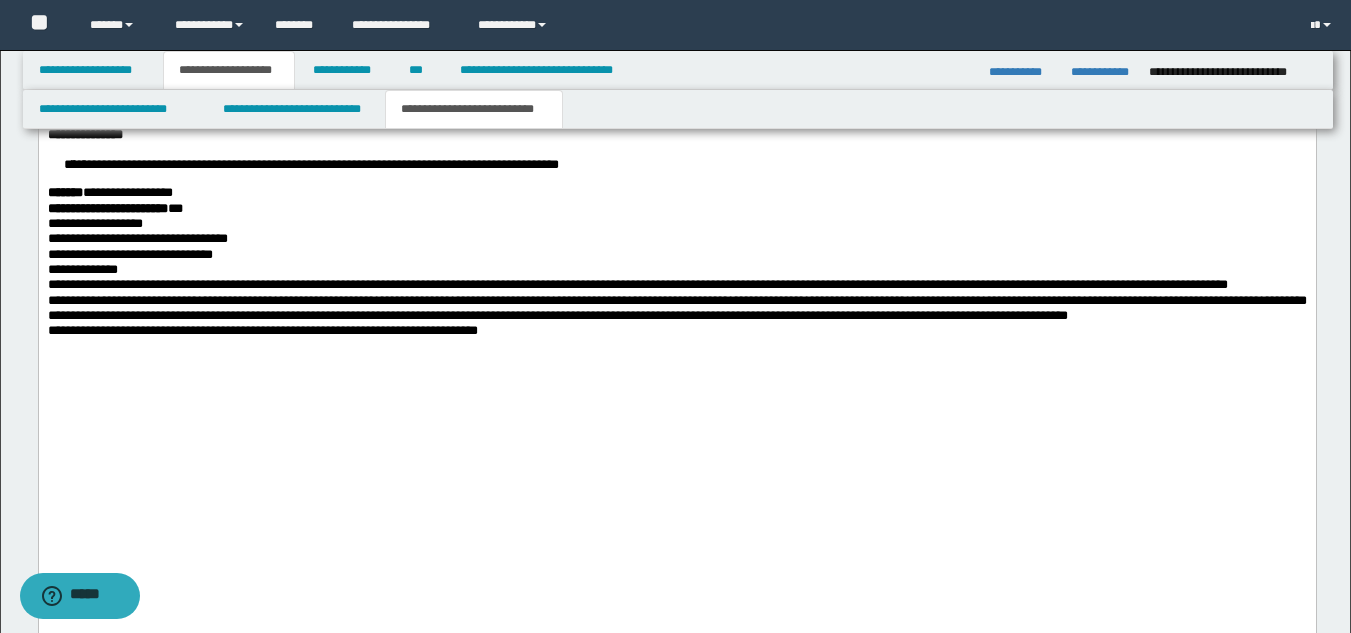 click on "**********" at bounding box center (676, 309) 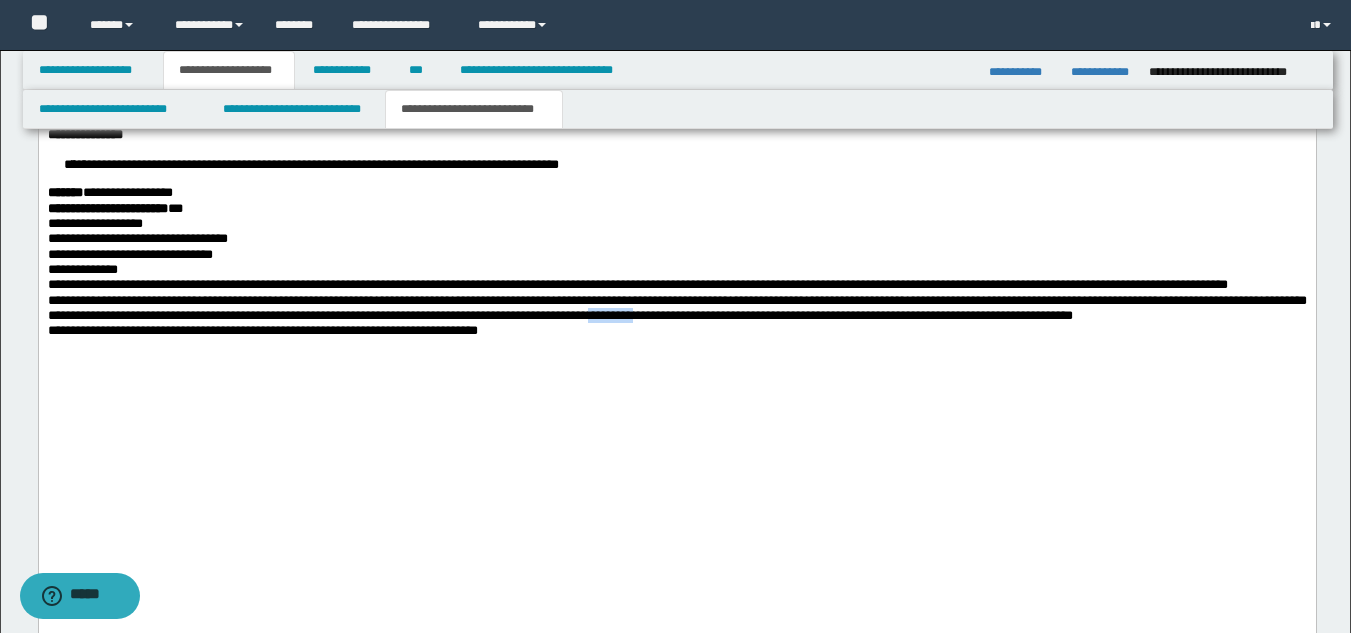 drag, startPoint x: 933, startPoint y: 430, endPoint x: 994, endPoint y: 430, distance: 61 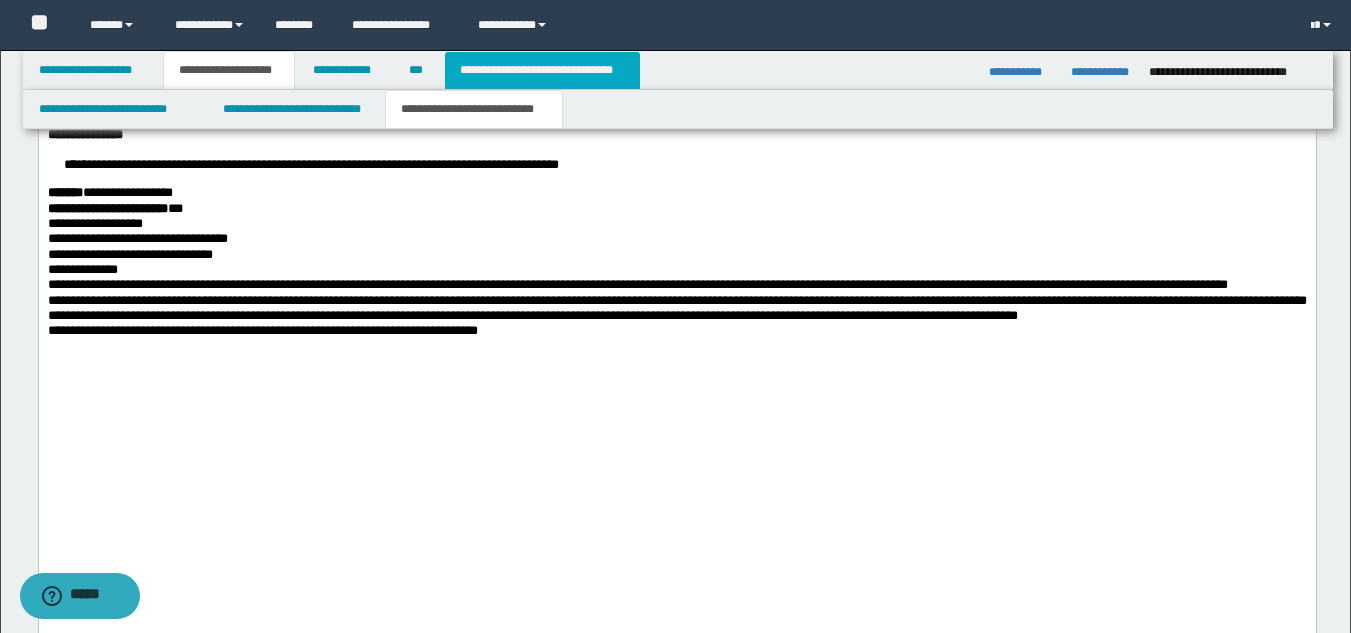 click on "**********" at bounding box center [542, 70] 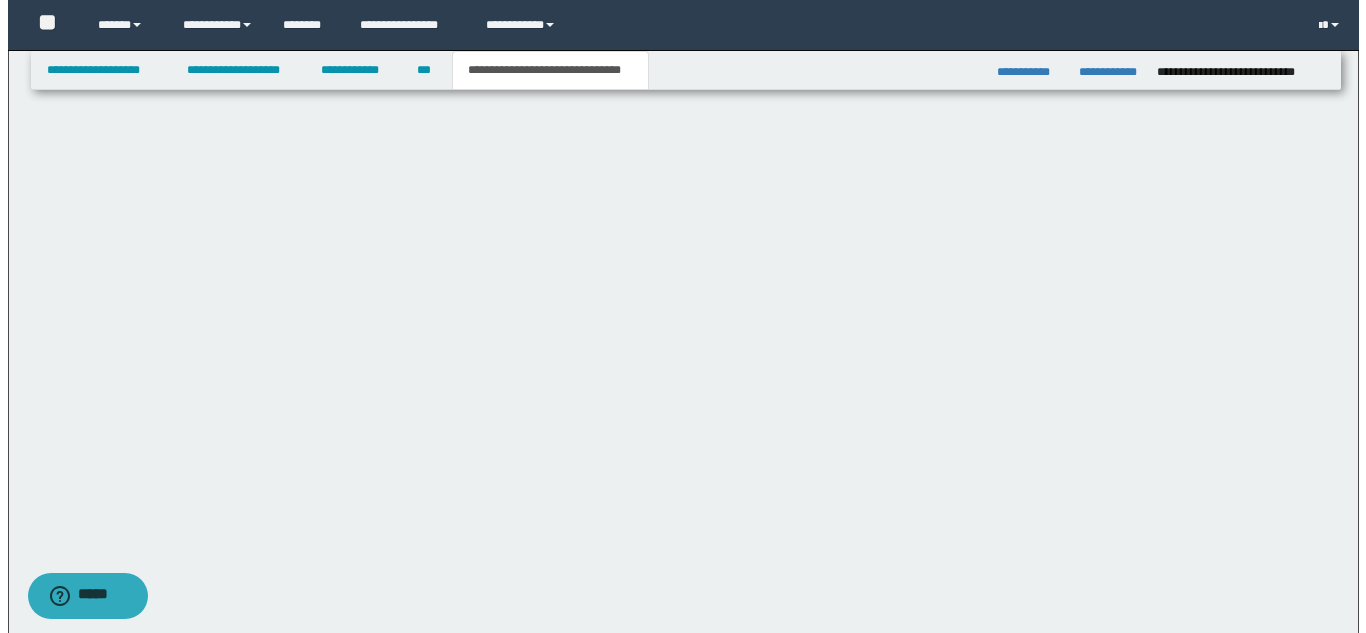 scroll, scrollTop: 868, scrollLeft: 0, axis: vertical 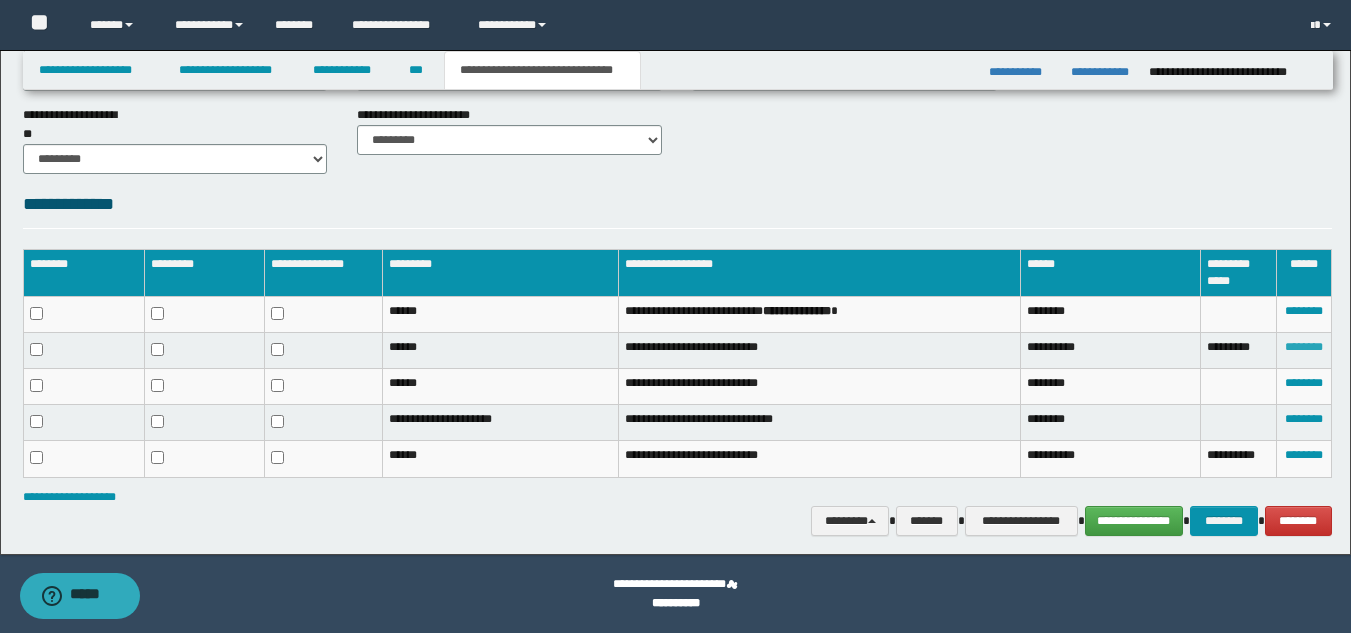 click on "********" at bounding box center [1304, 347] 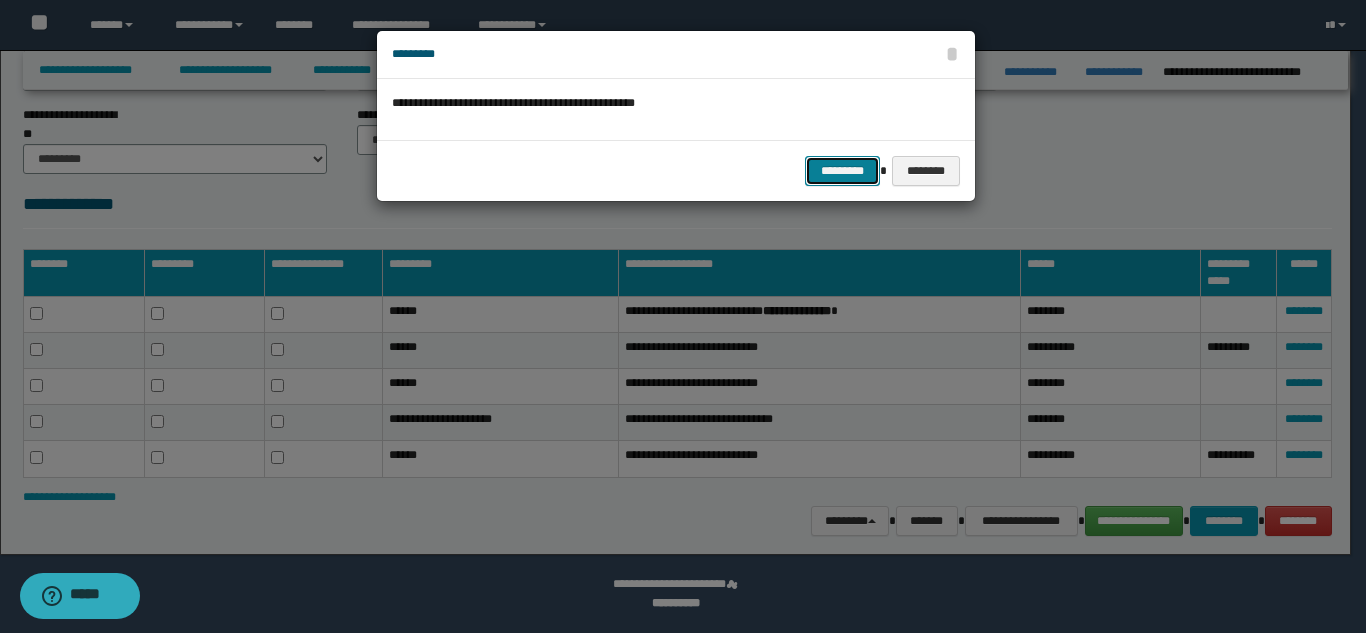 click on "*********" at bounding box center (842, 171) 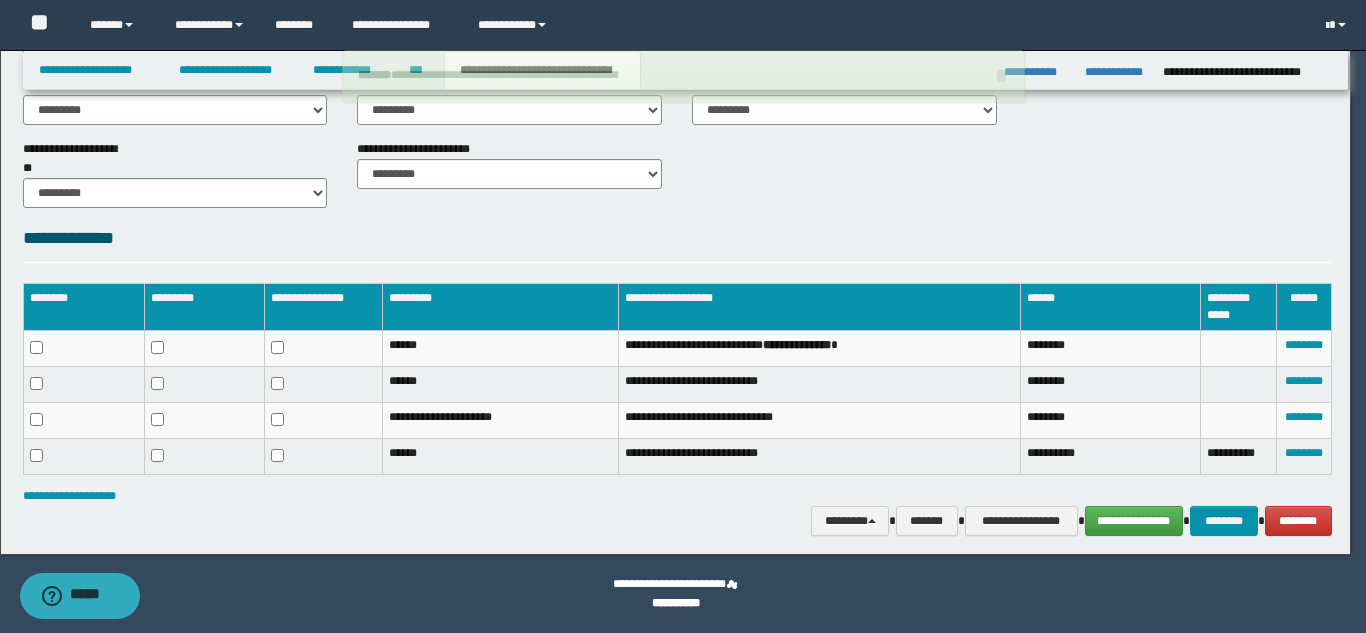 scroll, scrollTop: 834, scrollLeft: 0, axis: vertical 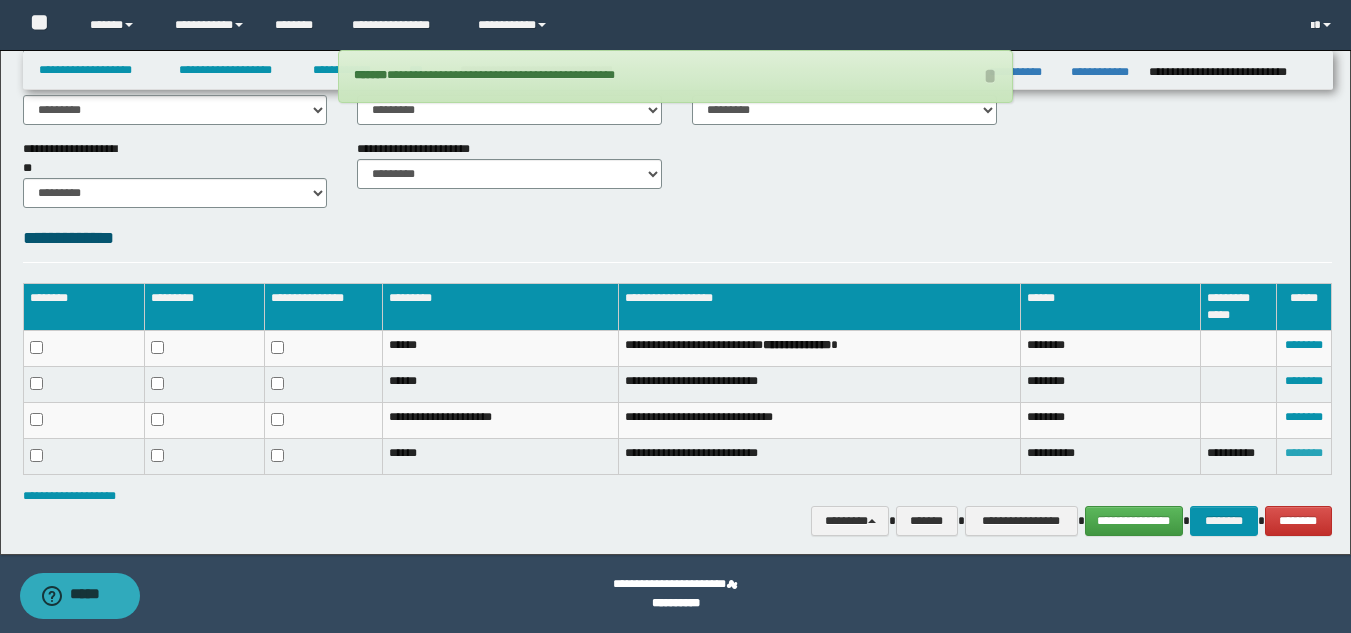 click on "********" at bounding box center (1304, 453) 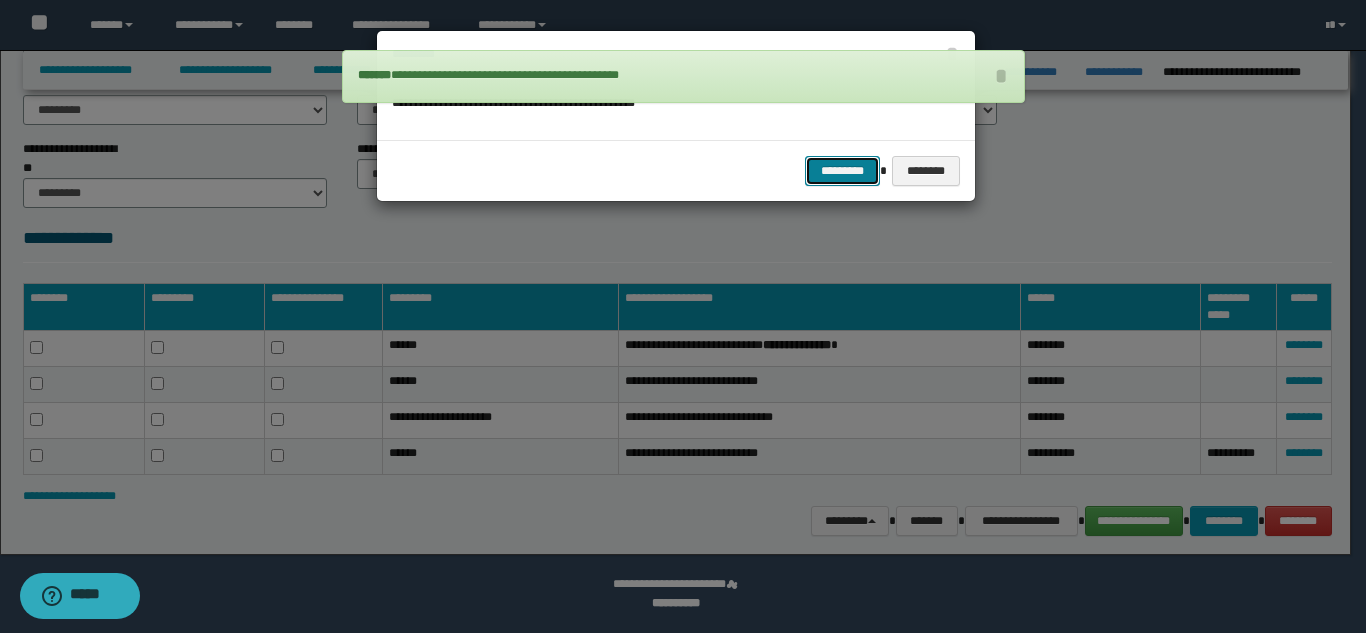click on "*********" at bounding box center (842, 171) 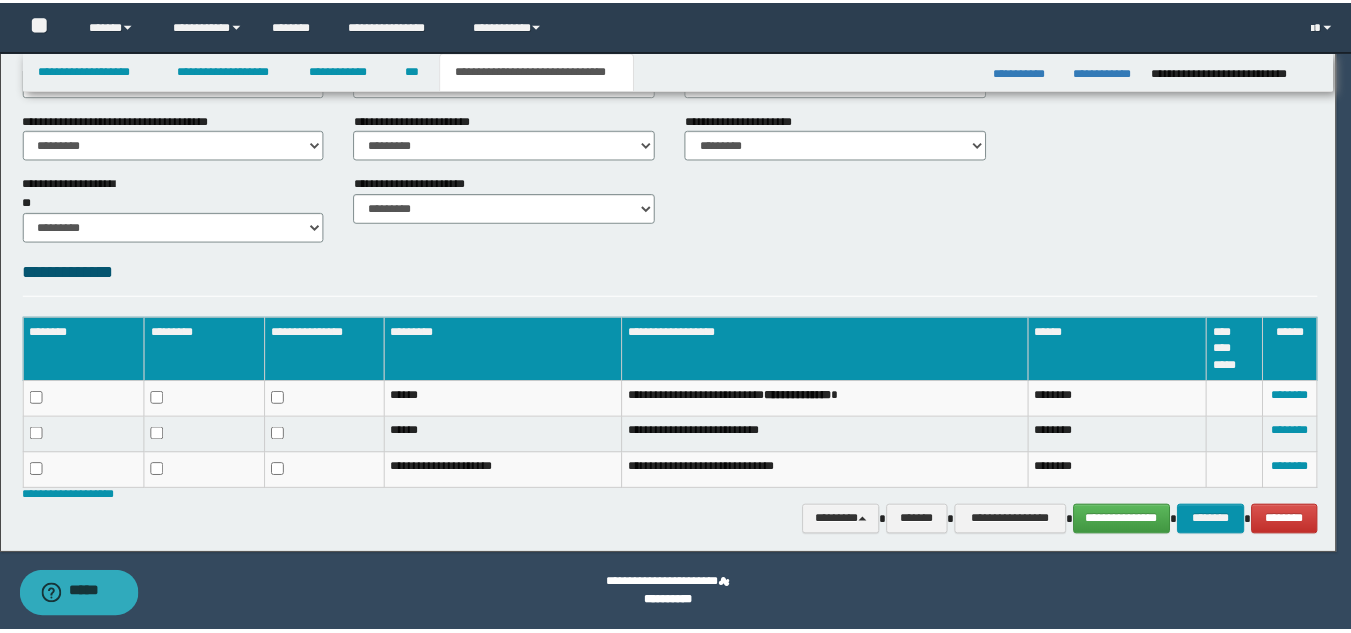 scroll, scrollTop: 800, scrollLeft: 0, axis: vertical 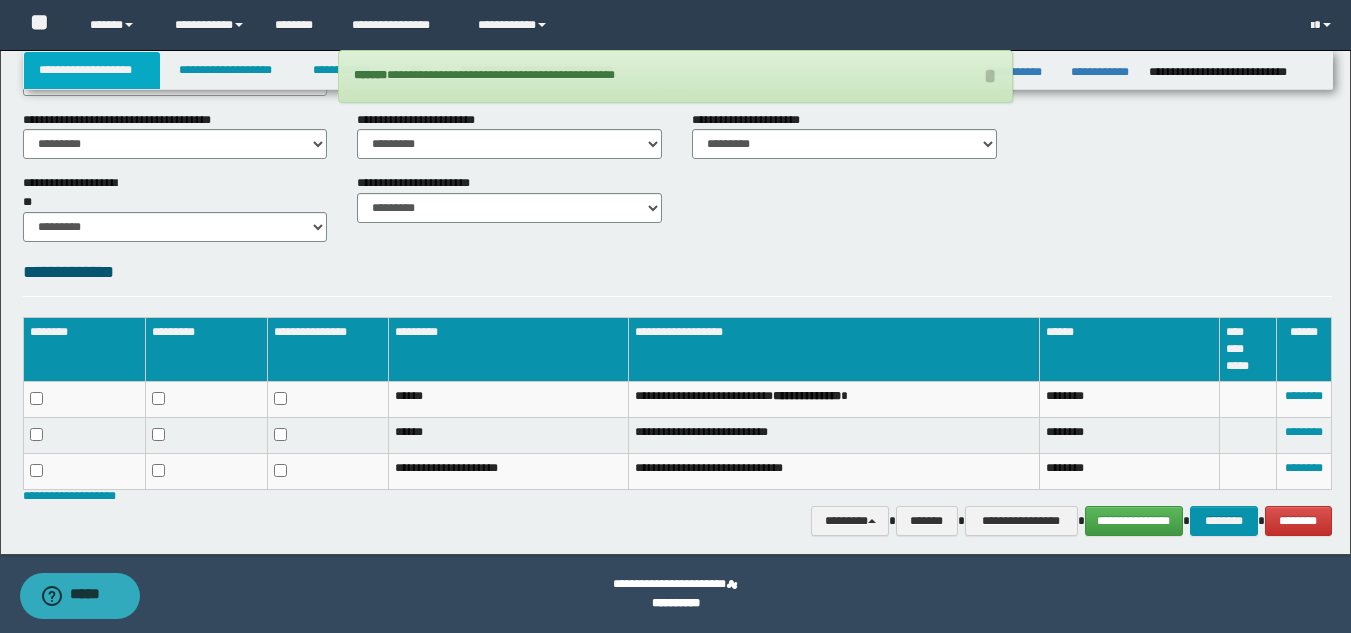 click on "**********" at bounding box center [92, 70] 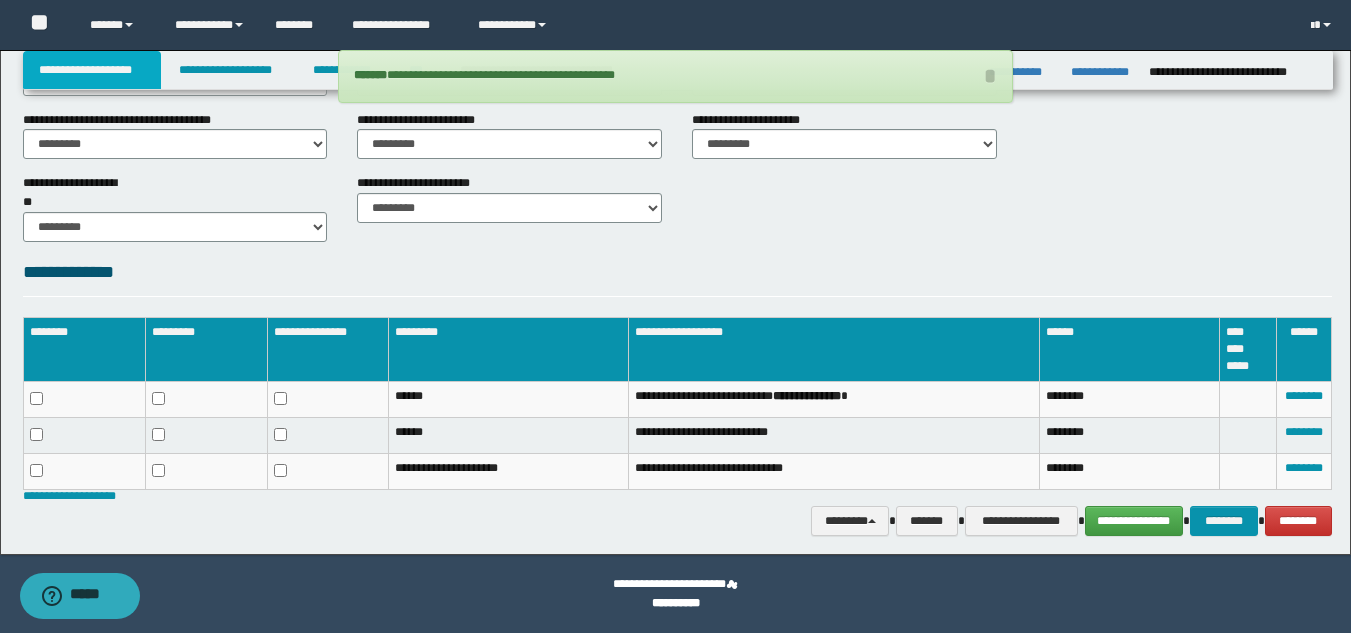 scroll, scrollTop: 509, scrollLeft: 0, axis: vertical 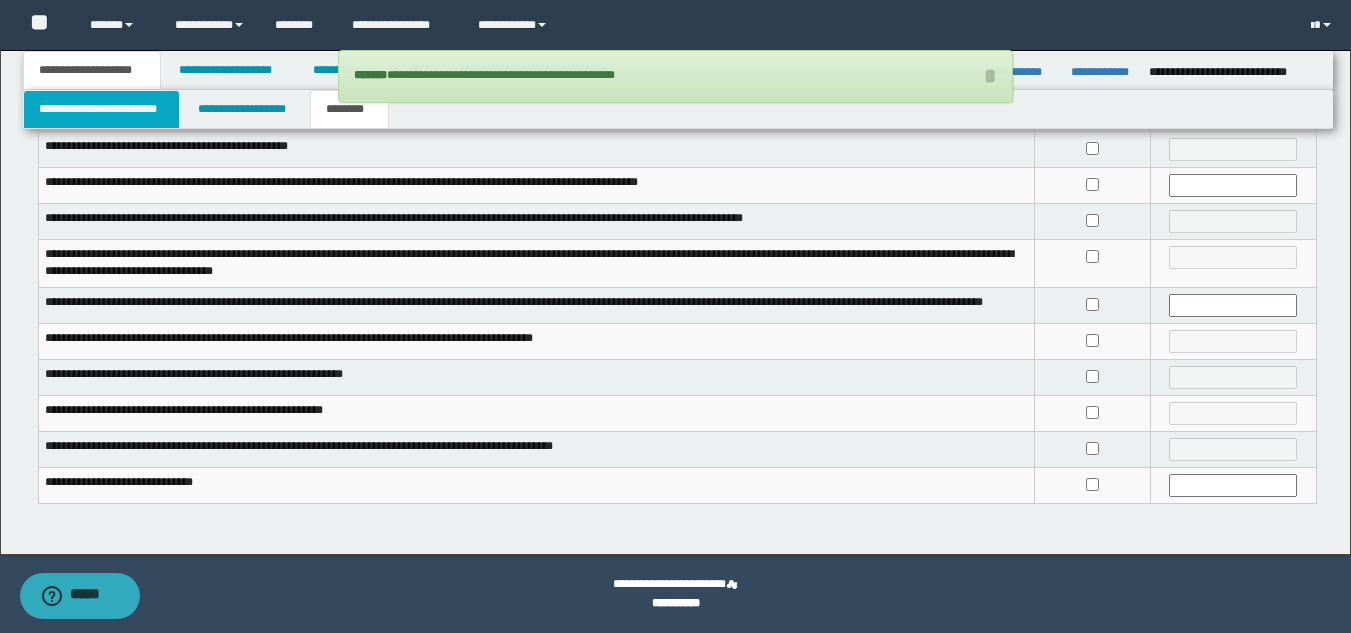 click on "**********" at bounding box center [101, 109] 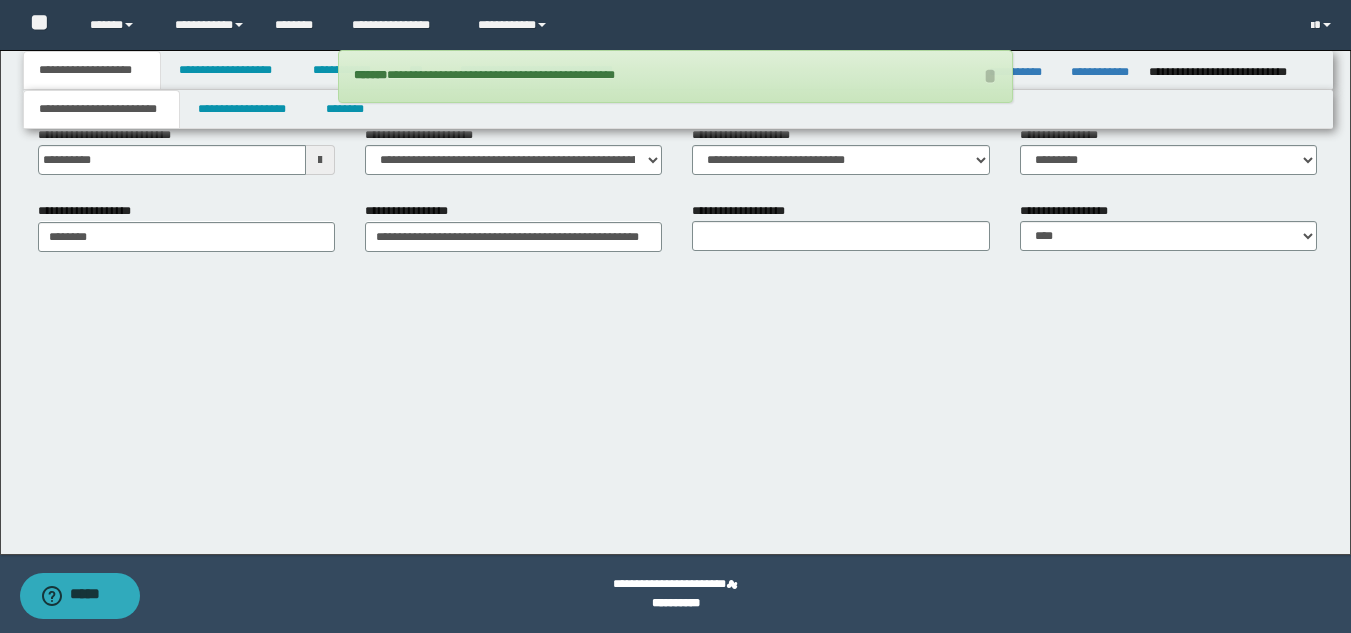 scroll, scrollTop: 251, scrollLeft: 0, axis: vertical 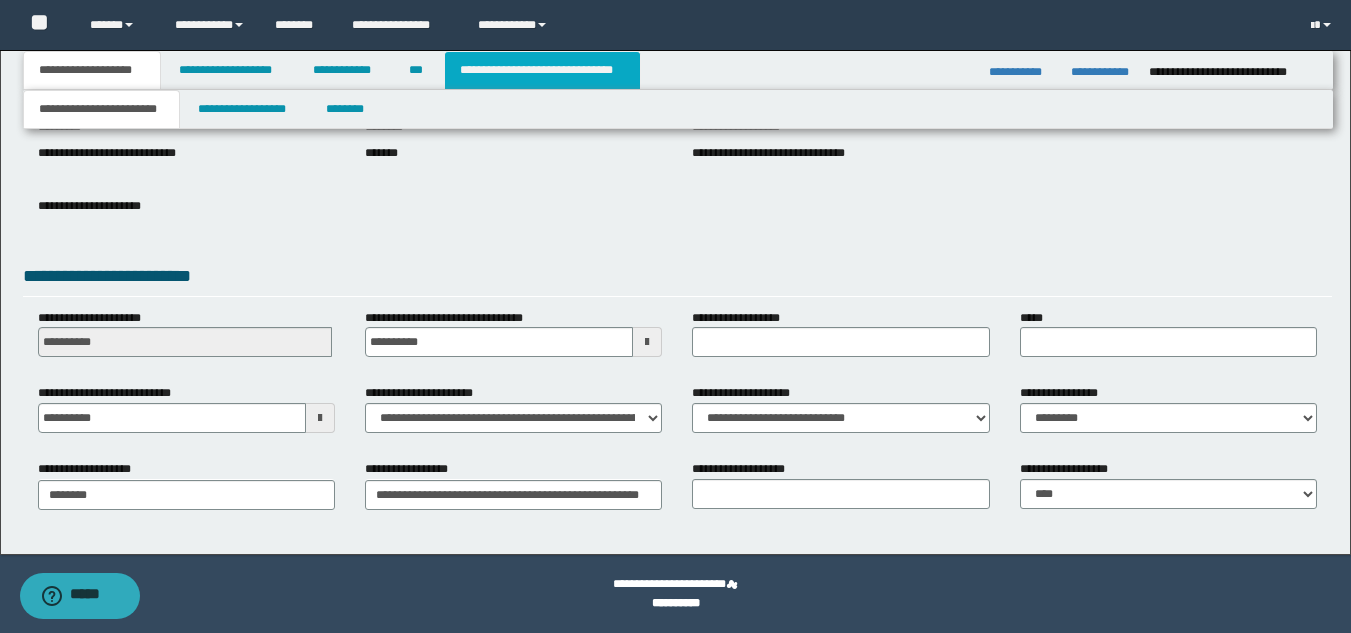click on "**********" at bounding box center [542, 70] 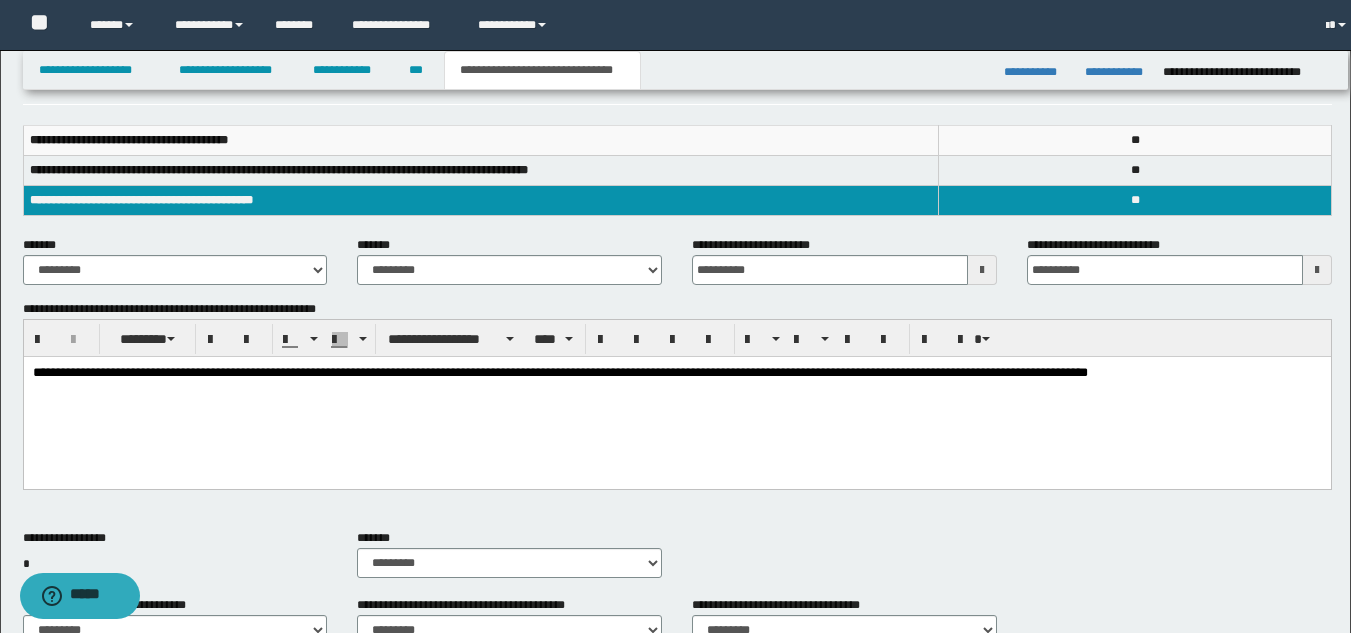 scroll, scrollTop: 220, scrollLeft: 0, axis: vertical 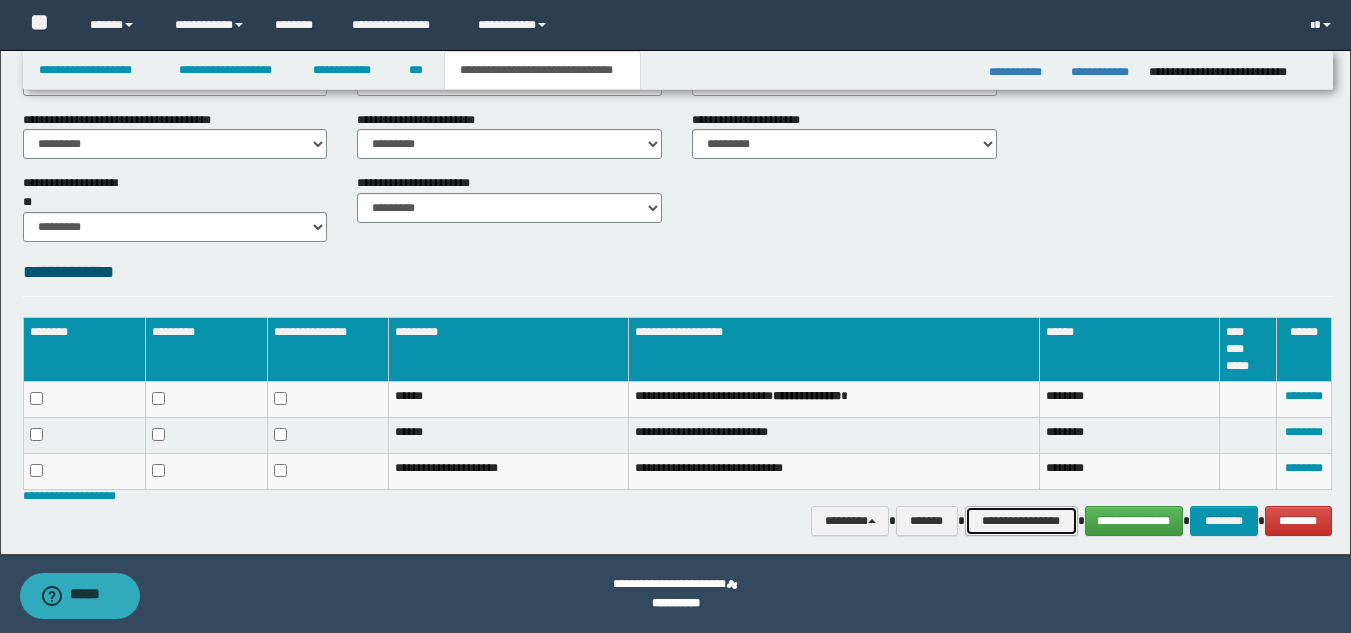 click on "**********" at bounding box center [1021, 521] 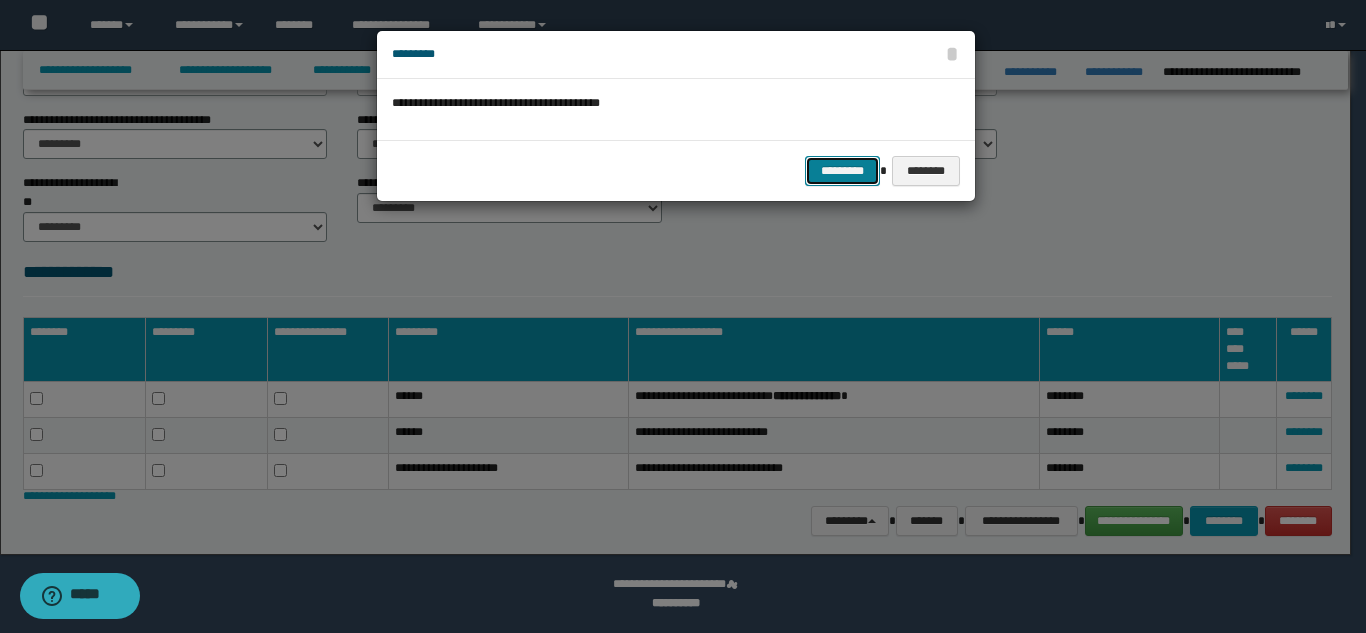 click on "*********" at bounding box center [842, 171] 